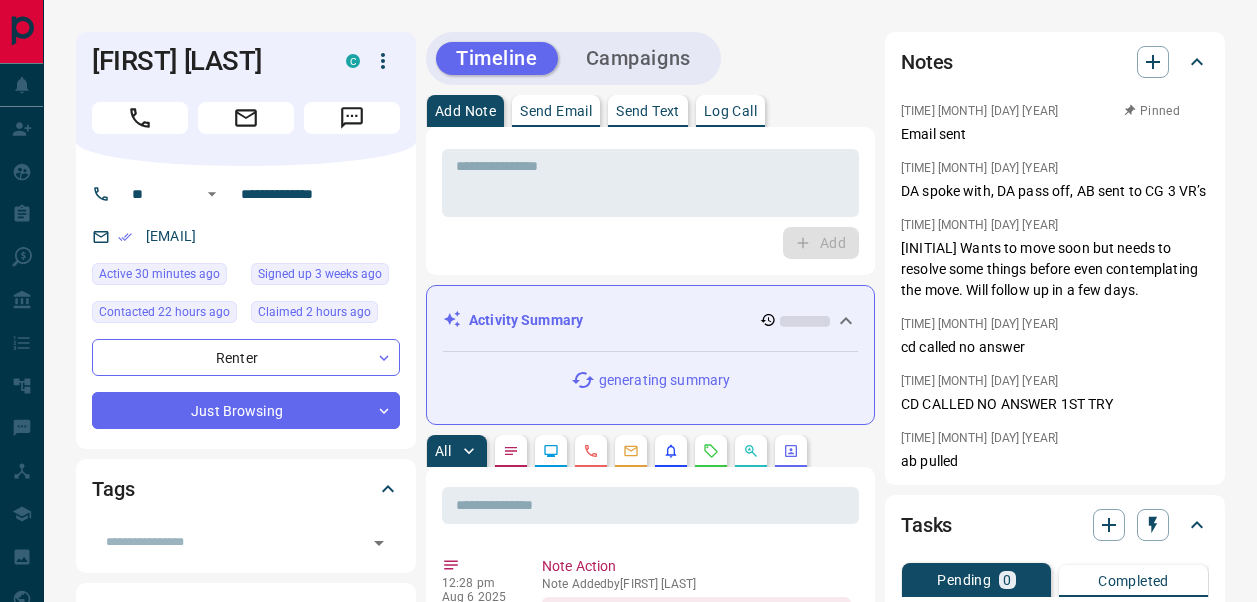 scroll, scrollTop: 0, scrollLeft: 0, axis: both 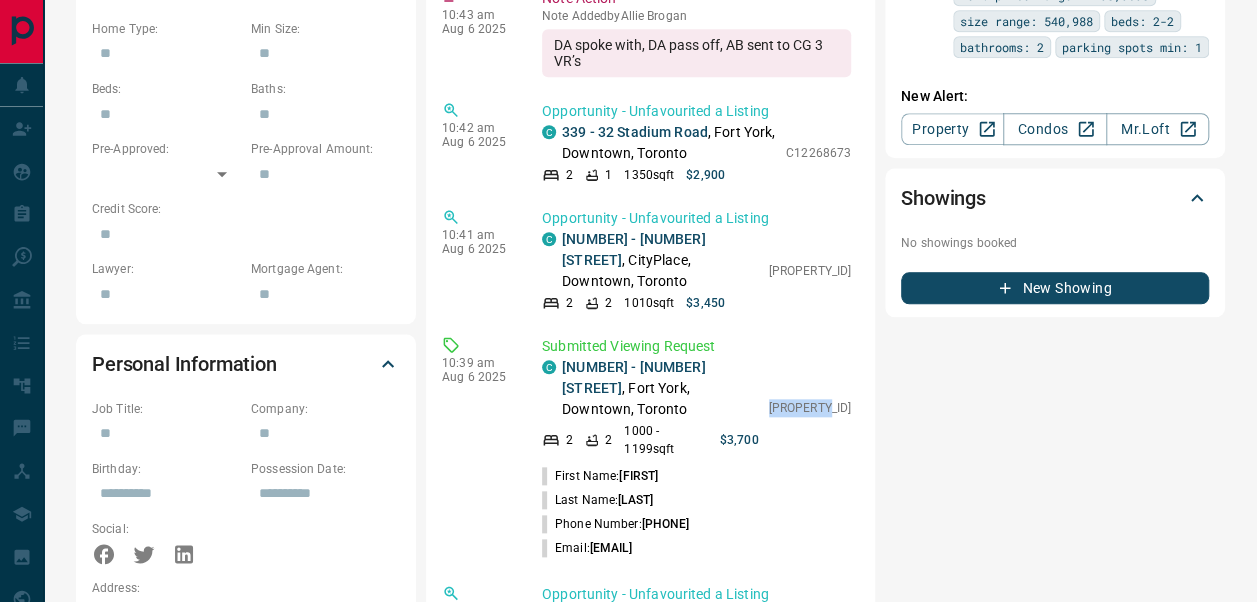drag, startPoint x: 772, startPoint y: 378, endPoint x: 849, endPoint y: 384, distance: 77.23341 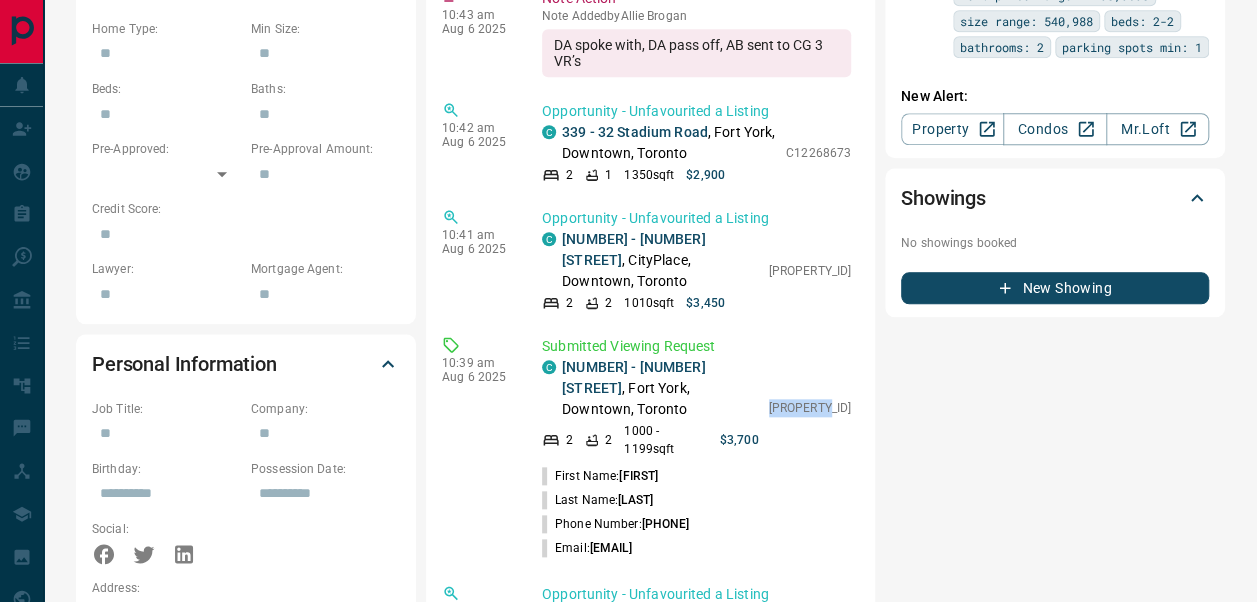 click on "12:28 pm Aug 6 2025 Note Action Note Added  by  Christian Garcia Email sent 12:12 pm Aug 6 2025 Task Completed Follow up Reminder Follow up on rental process DA 12:12 pm Aug 6 2025 Task Completed Call   12:12 pm Aug 6 2025 Task Completed Call   12:12 pm Aug 6 2025 Task Completed Call   10:50 am Aug 6 2025 Opportunity - Unfavourited a Listing C 2101 - 65 Bremner Boulevard , The Core, Downtown, Toronto 2 2 784  sqft $3,200 C12326313 10:48 am Aug 6 2025 Opportunity - Favourited a Listing C 2101 - 65 Bremner Boulevard , The Core, Downtown, Toronto 2 2 784  sqft $3,200 C12326313 10:44 am Aug 6 2025 Lead Reassigned Allie Brogan reassigned Claudia from Allie Brogan to   Christian Garcia 10:43 am Aug 6 2025 Note Action Note Added  by  Allie Brogan DA spoke with, DA pass off, AB sent to CG 3 VR’s 10:42 am Aug 6 2025 Opportunity - Unfavourited a Listing C 339 - 32 Stadium Road , Fort York, Downtown, Toronto 2 1 1350  sqft $2,900 C12268673 10:41 am Aug 6 2025 Opportunity - Unfavourited a Listing C 2 2 1010  sqft C 2 2" at bounding box center (650, 479) 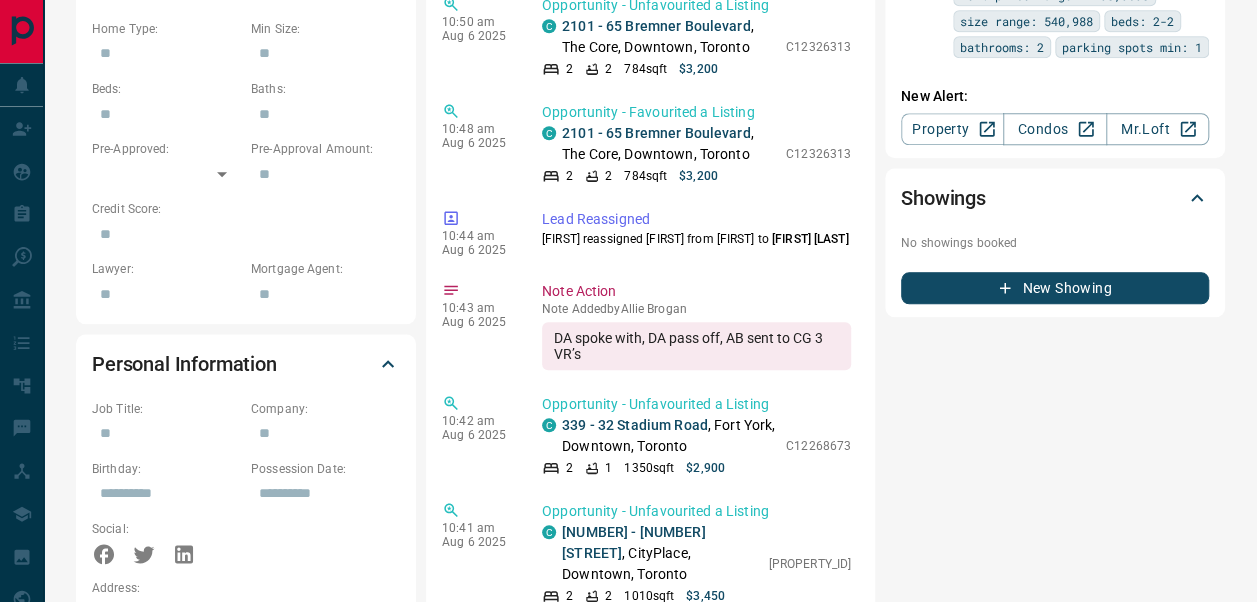 copy on "C12320346" 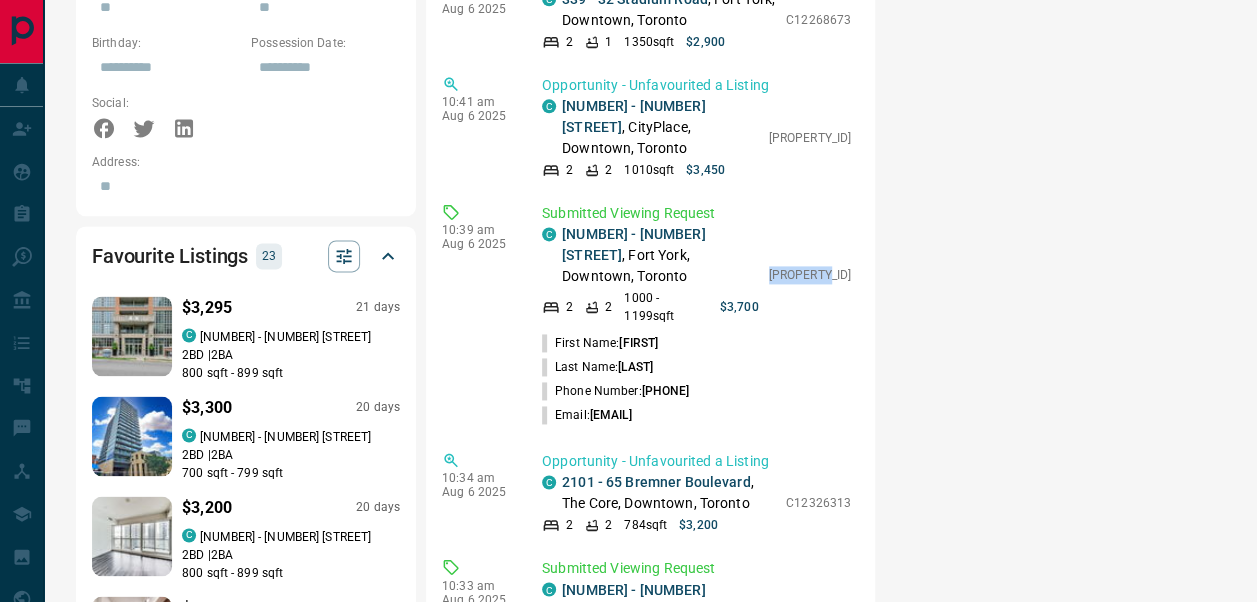 scroll, scrollTop: 1316, scrollLeft: 0, axis: vertical 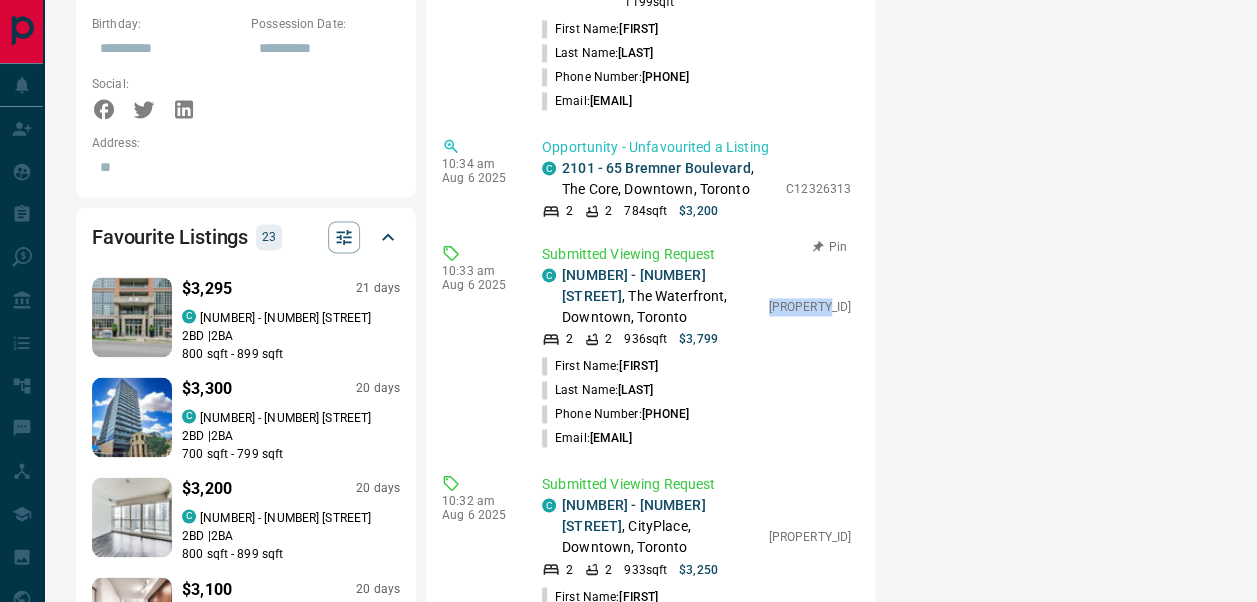 drag, startPoint x: 775, startPoint y: 324, endPoint x: 834, endPoint y: 327, distance: 59.07622 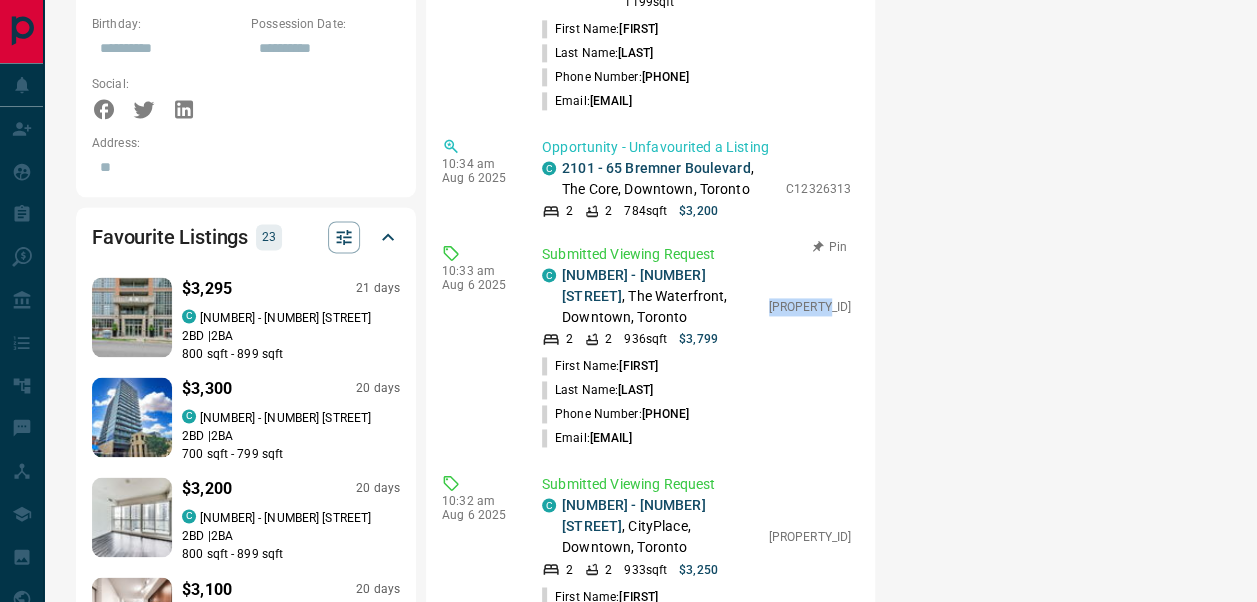 click on "C12259838" at bounding box center [810, 307] 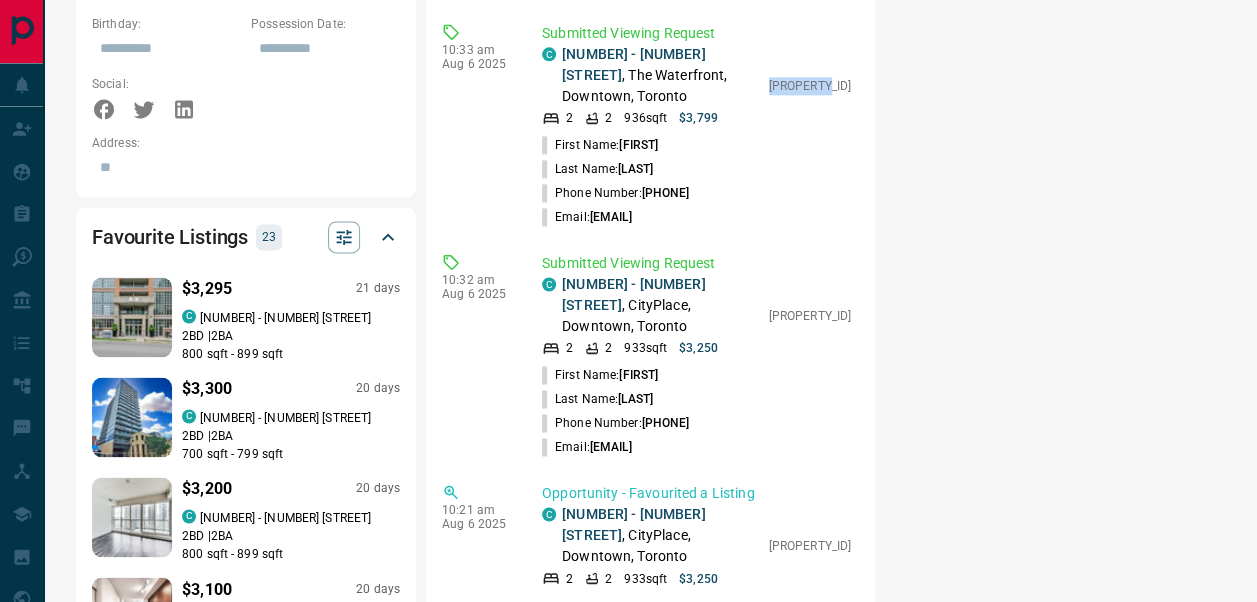 scroll, scrollTop: 902, scrollLeft: 0, axis: vertical 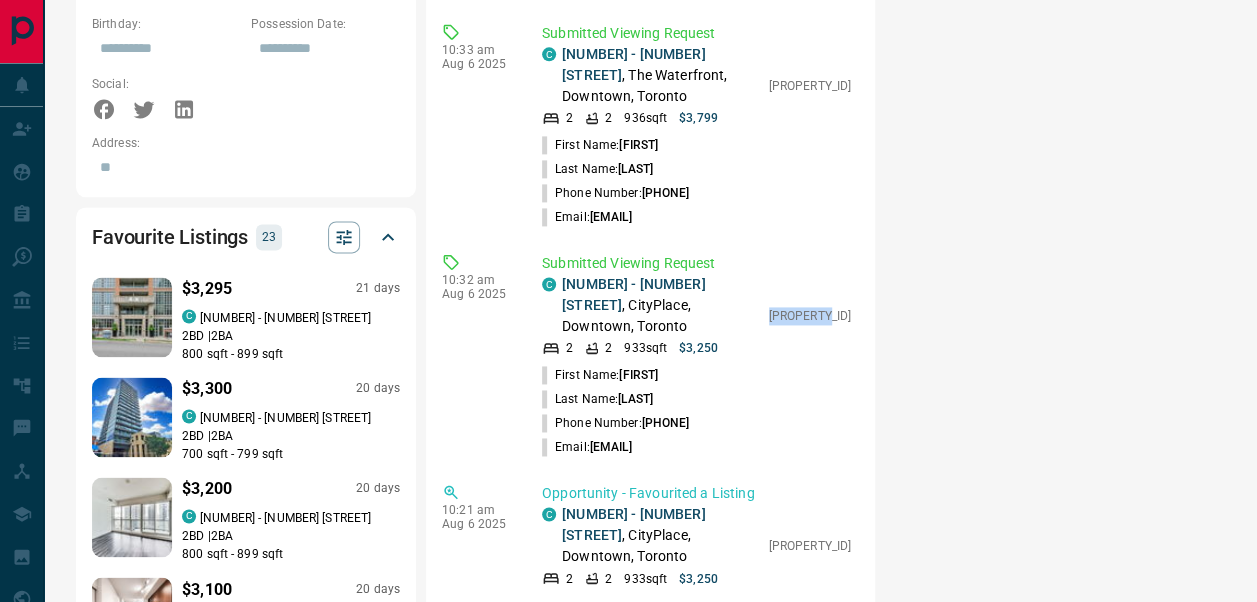 drag, startPoint x: 768, startPoint y: 319, endPoint x: 843, endPoint y: 325, distance: 75.23962 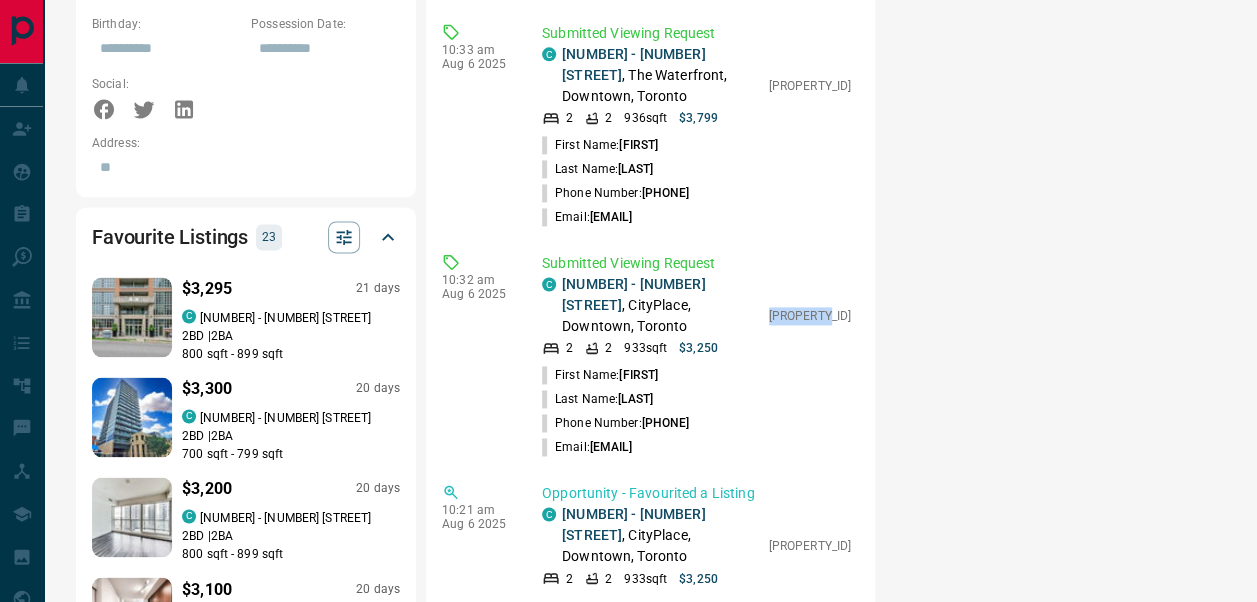 click on "12:28 pm Aug 6 2025 Note Action Note Added  by  Christian Garcia Email sent 12:12 pm Aug 6 2025 Task Completed Follow up Reminder Follow up on rental process DA 12:12 pm Aug 6 2025 Task Completed Call   12:12 pm Aug 6 2025 Task Completed Call   12:12 pm Aug 6 2025 Task Completed Call   10:50 am Aug 6 2025 Opportunity - Unfavourited a Listing C 2101 - 65 Bremner Boulevard , The Core, Downtown, Toronto 2 2 784  sqft $3,200 C12326313 10:48 am Aug 6 2025 Opportunity - Favourited a Listing C 2101 - 65 Bremner Boulevard , The Core, Downtown, Toronto 2 2 784  sqft $3,200 C12326313 10:44 am Aug 6 2025 Lead Reassigned Allie Brogan reassigned Claudia from Allie Brogan to   Christian Garcia 10:43 am Aug 6 2025 Note Action Note Added  by  Allie Brogan DA spoke with, DA pass off, AB sent to CG 3 VR’s 10:42 am Aug 6 2025 Opportunity - Unfavourited a Listing C 339 - 32 Stadium Road , Fort York, Downtown, Toronto 2 1 1350  sqft $2,900 C12268673 10:41 am Aug 6 2025 Opportunity - Unfavourited a Listing C 2 2 1010  sqft C 2 2" at bounding box center [650, 327] 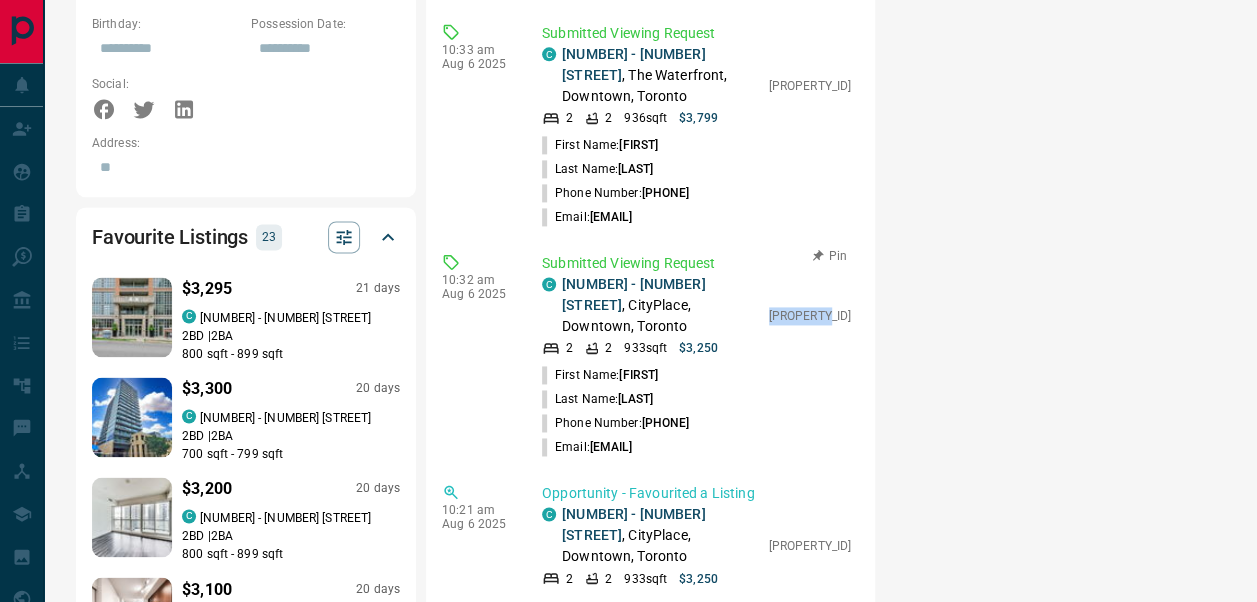 copy on "C12325673" 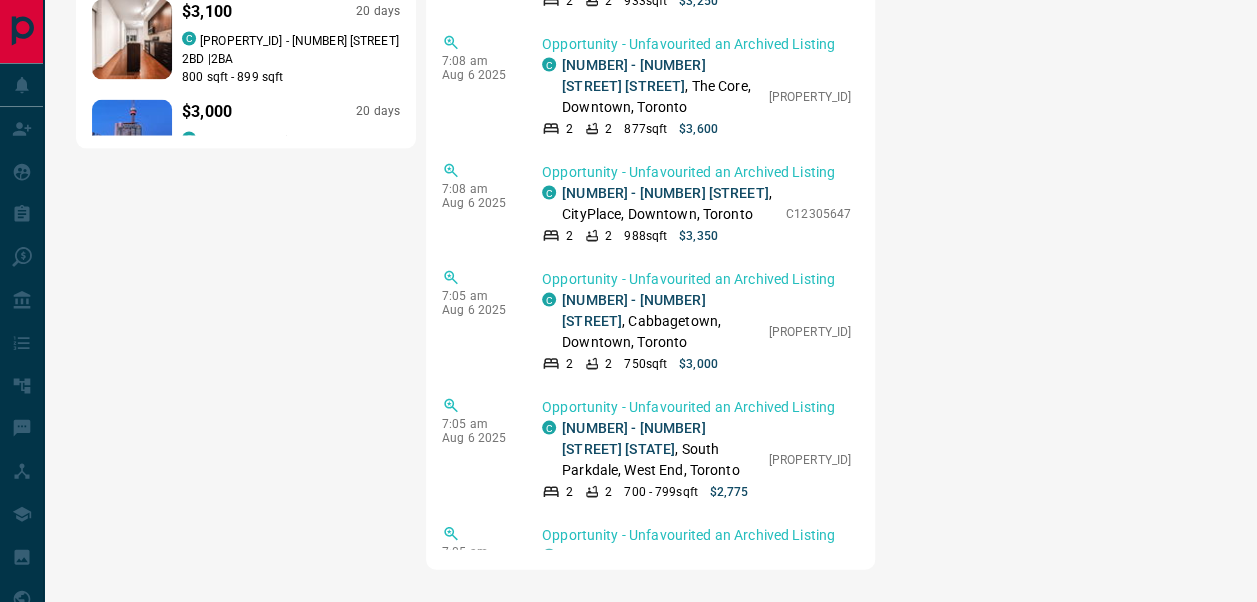 scroll, scrollTop: 1938, scrollLeft: 0, axis: vertical 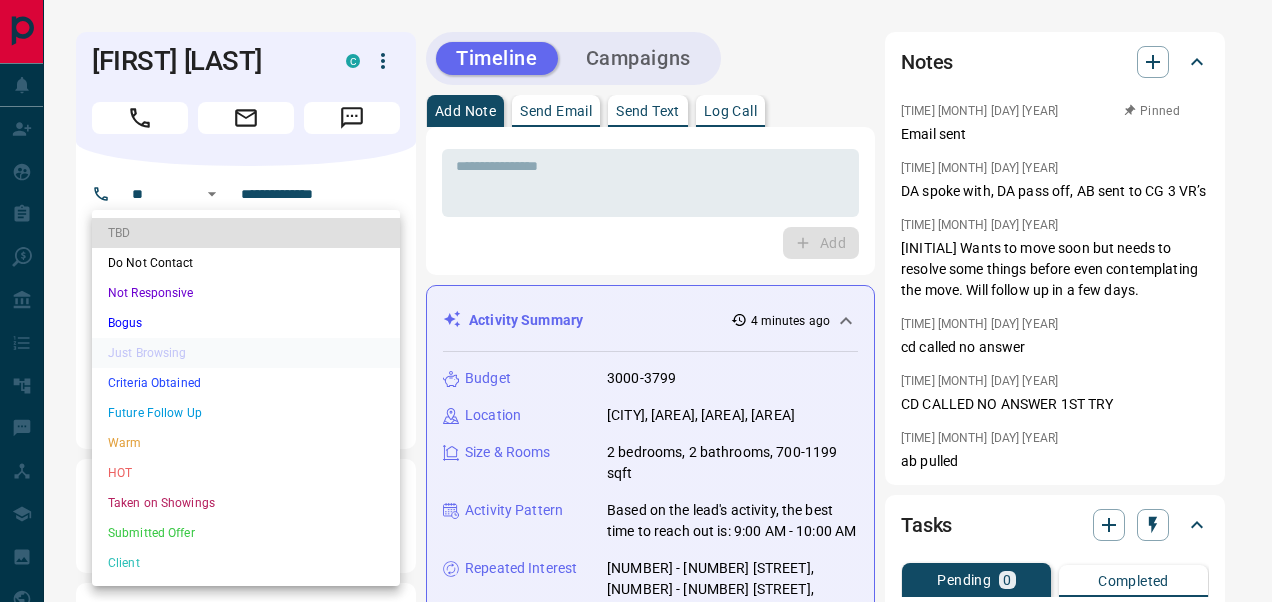 click on "**********" at bounding box center [636, 1247] 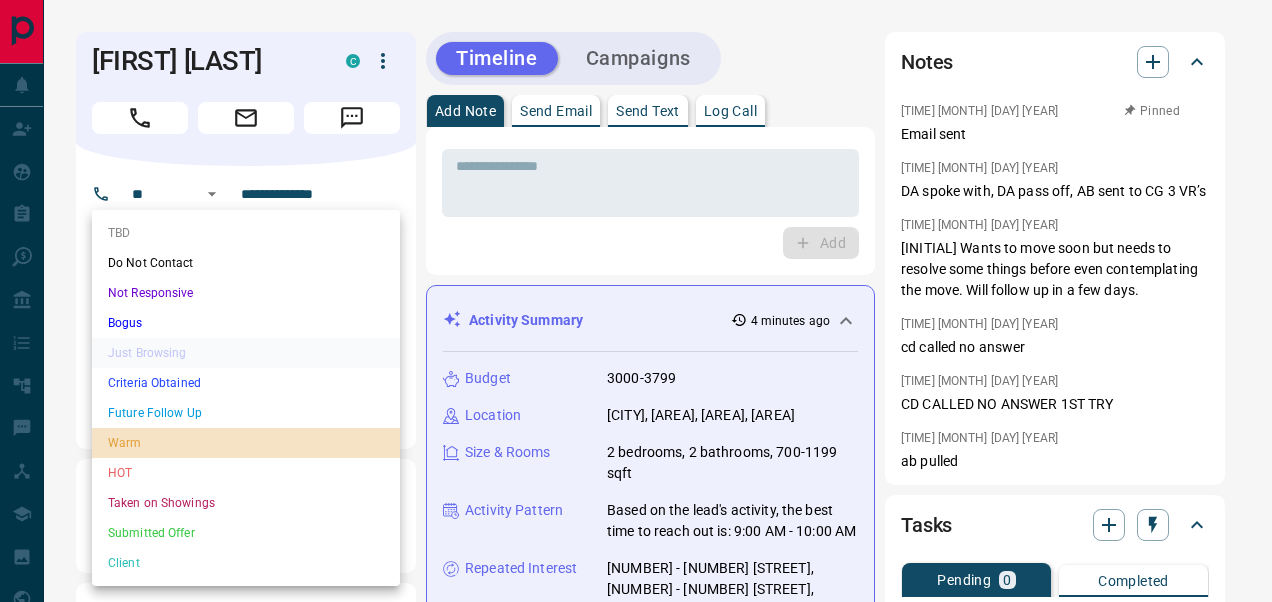 click on "Warm" at bounding box center (246, 443) 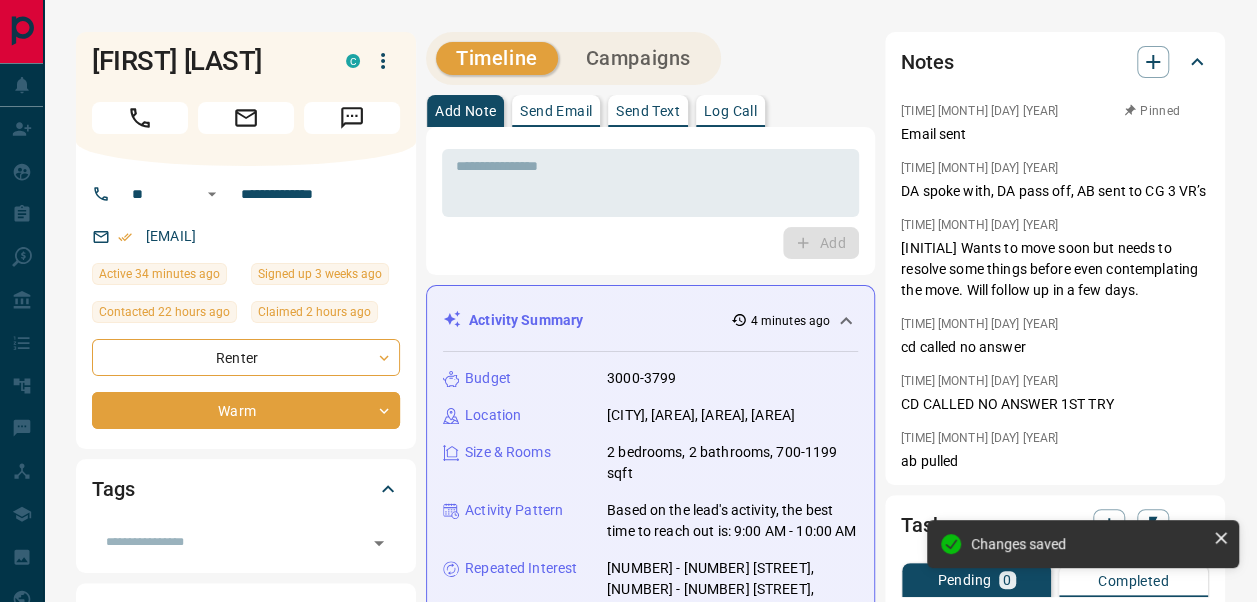 type on "*" 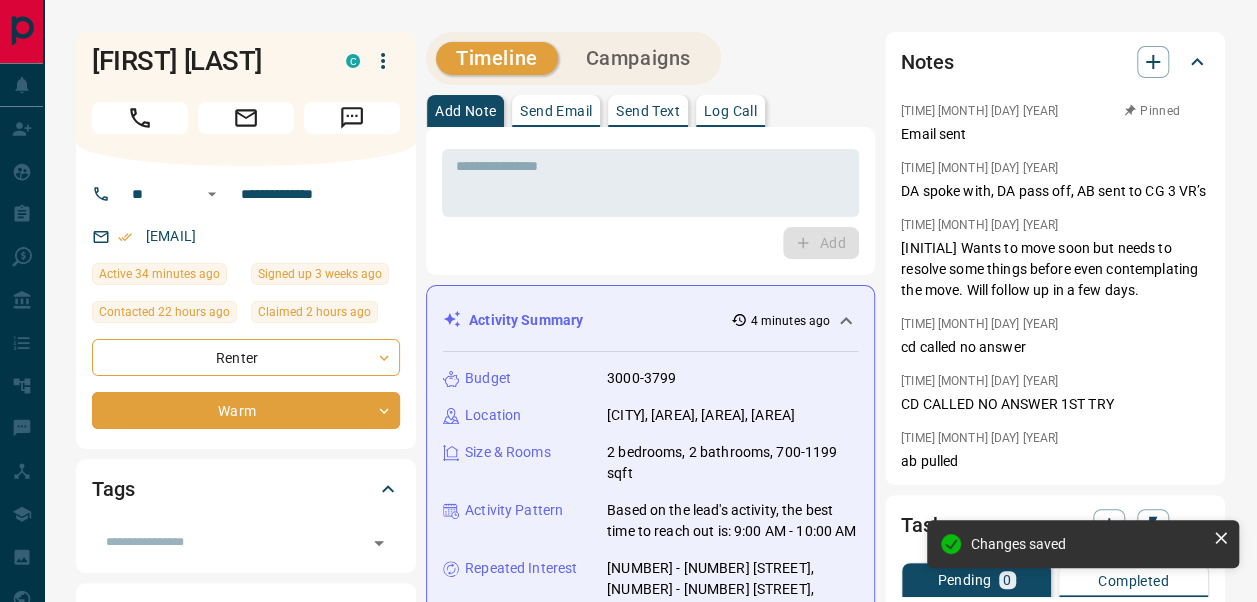 scroll, scrollTop: 1312, scrollLeft: 0, axis: vertical 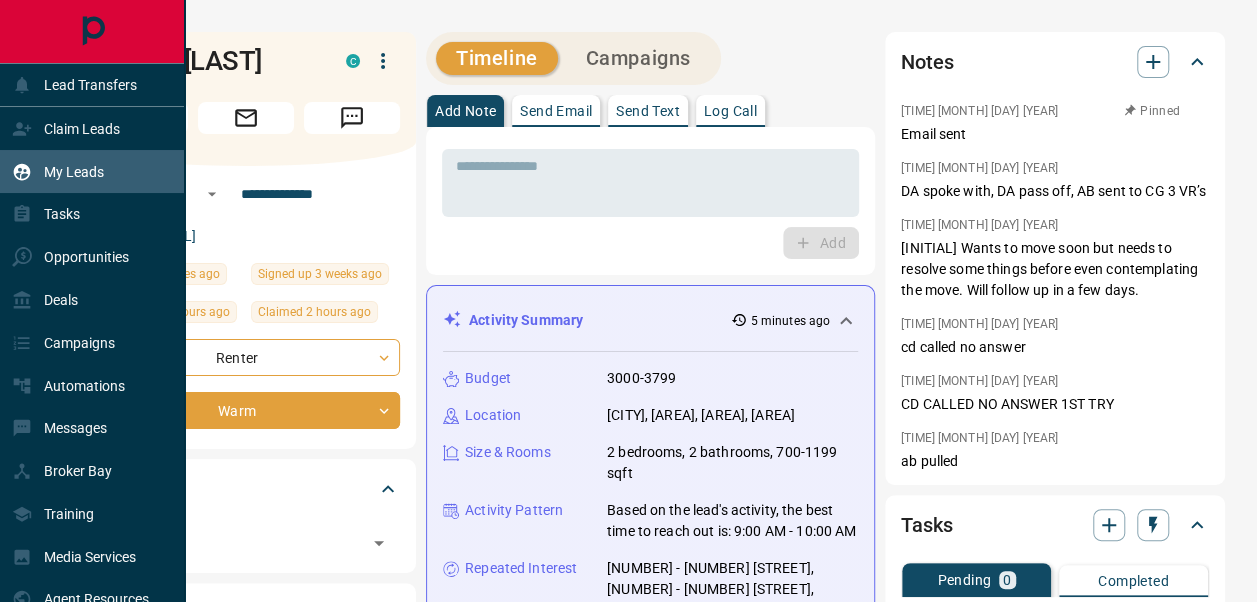 click on "My Leads" at bounding box center [74, 172] 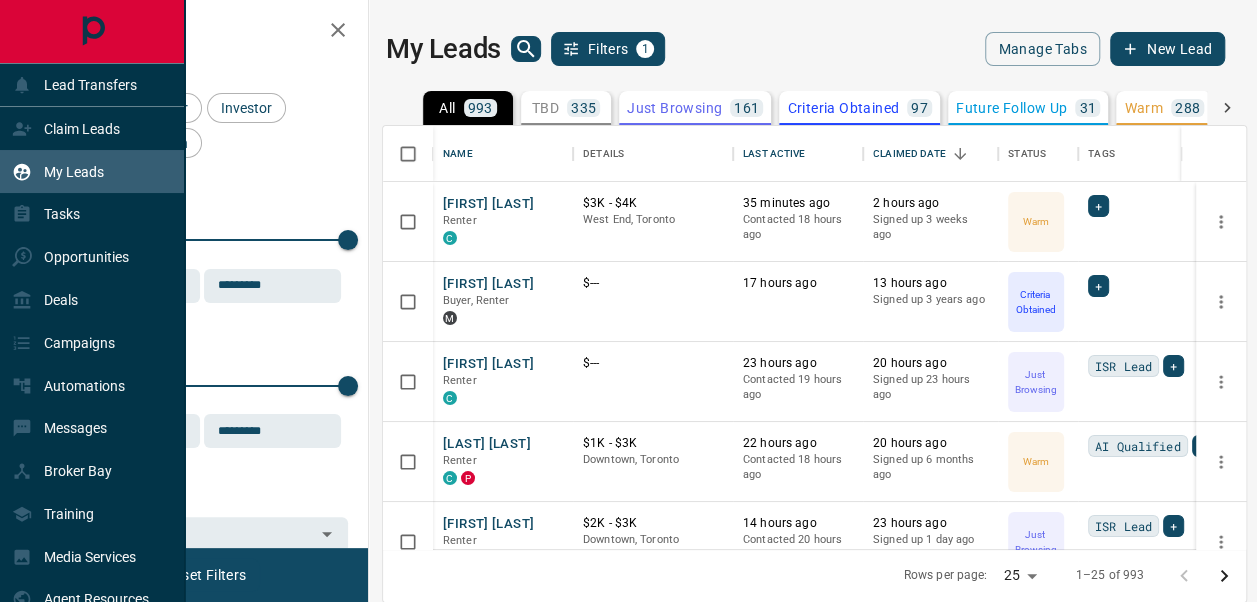 scroll, scrollTop: 16, scrollLeft: 16, axis: both 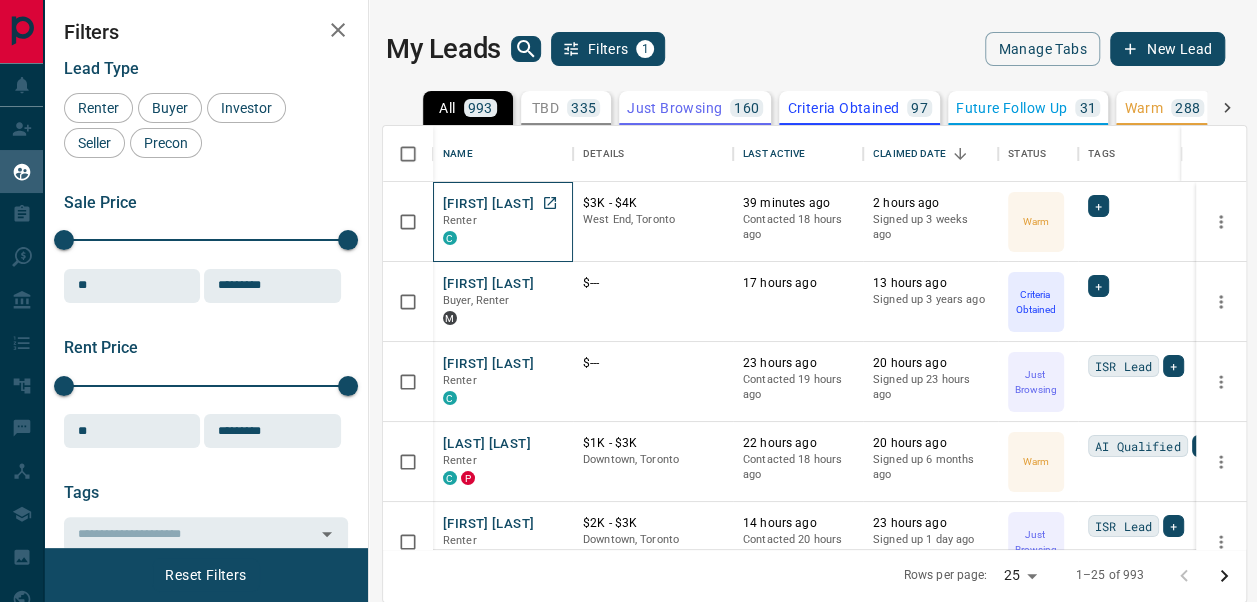 click on "Renter" at bounding box center (503, 221) 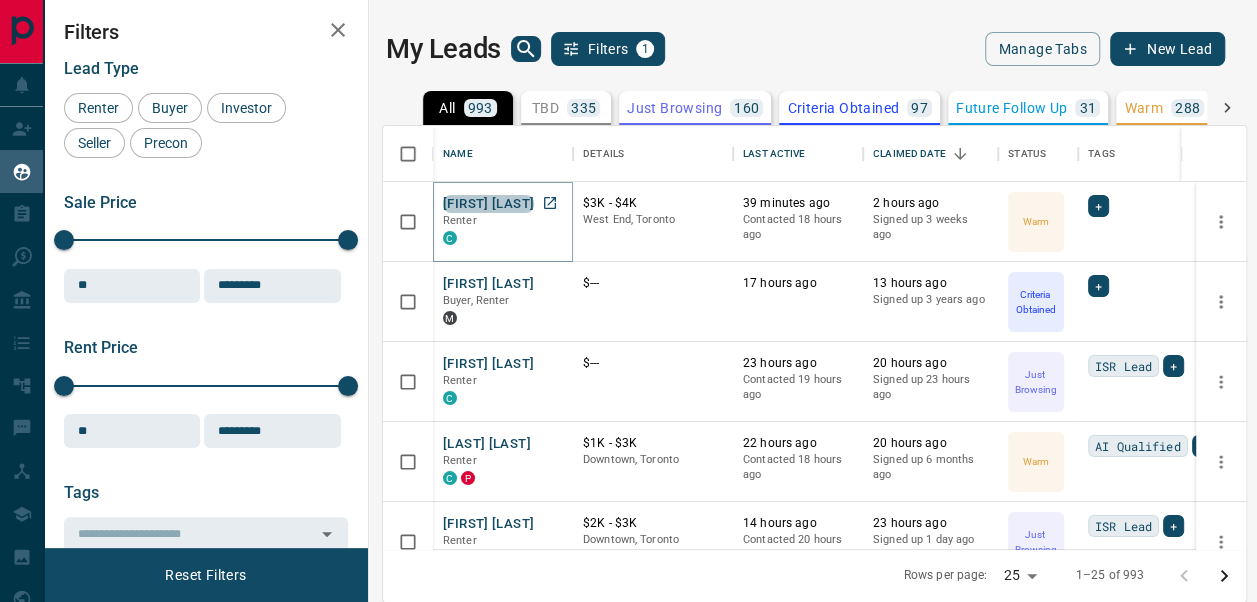 click on "[FIRST] [LAST]" at bounding box center (488, 204) 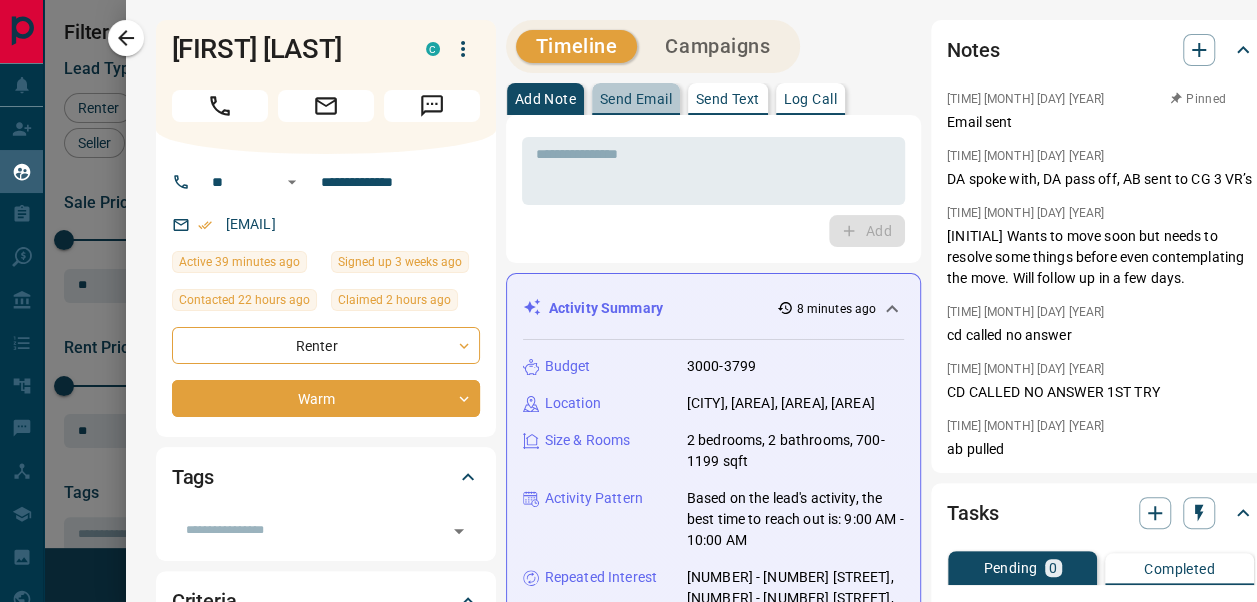 click on "Send Email" at bounding box center (636, 99) 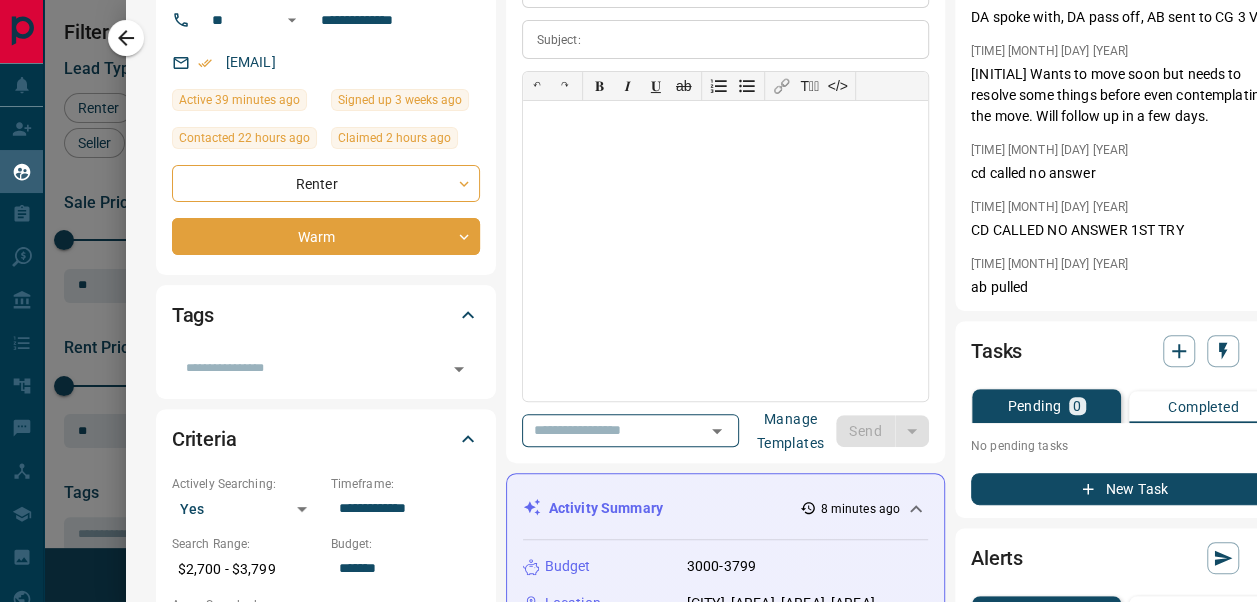 scroll, scrollTop: 225, scrollLeft: 0, axis: vertical 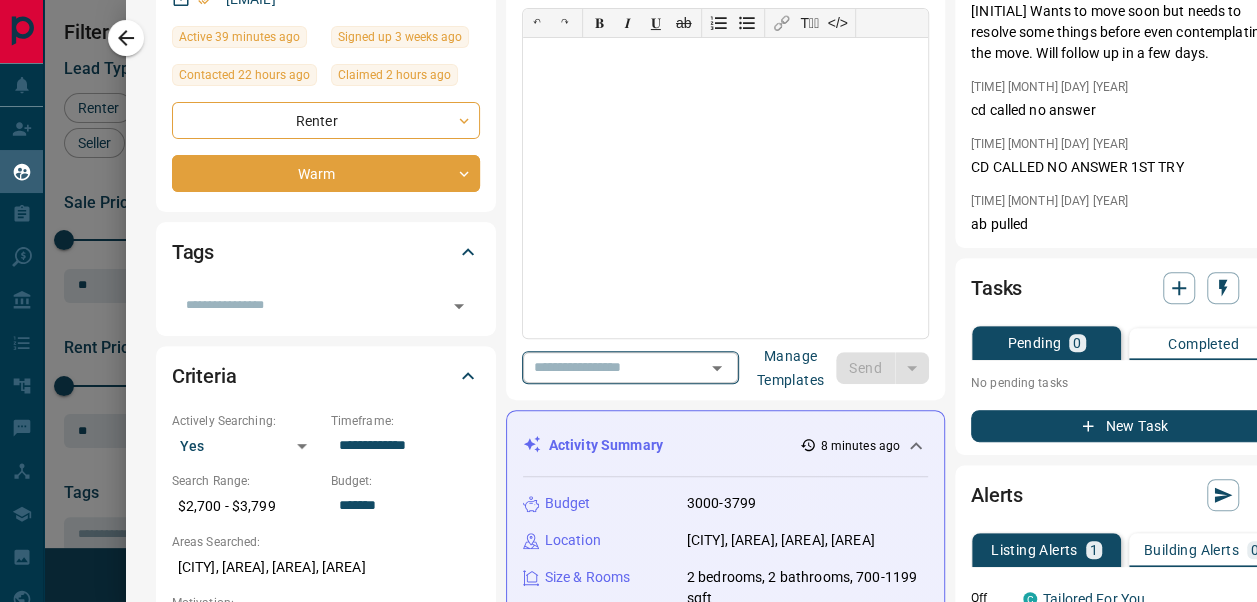 click 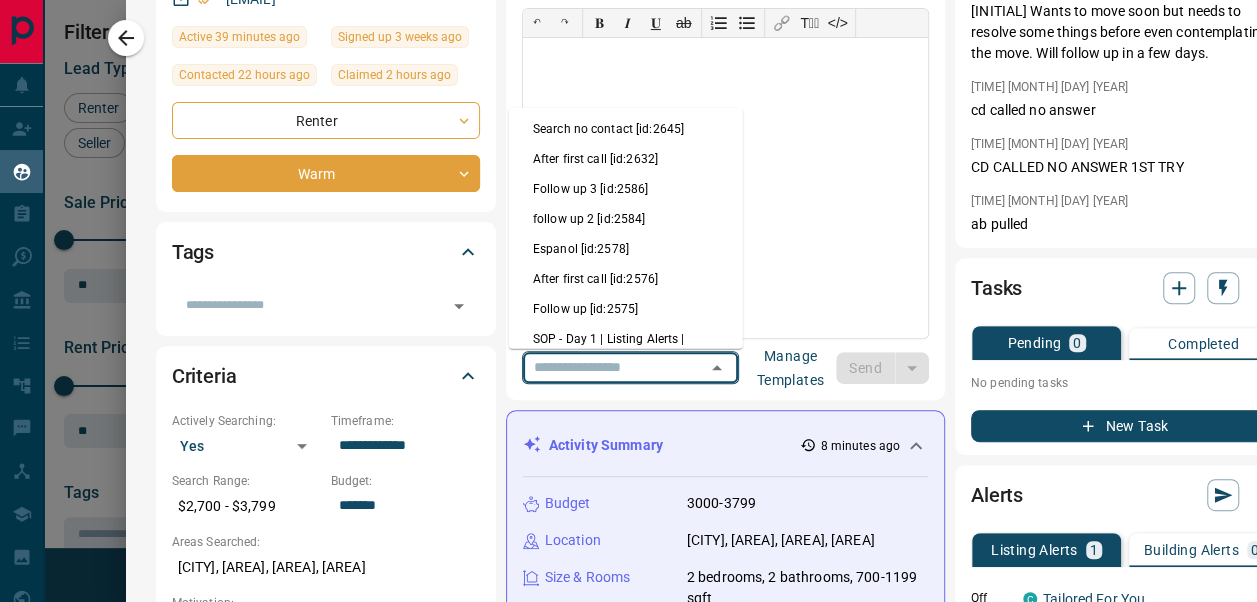 scroll, scrollTop: 110, scrollLeft: 0, axis: vertical 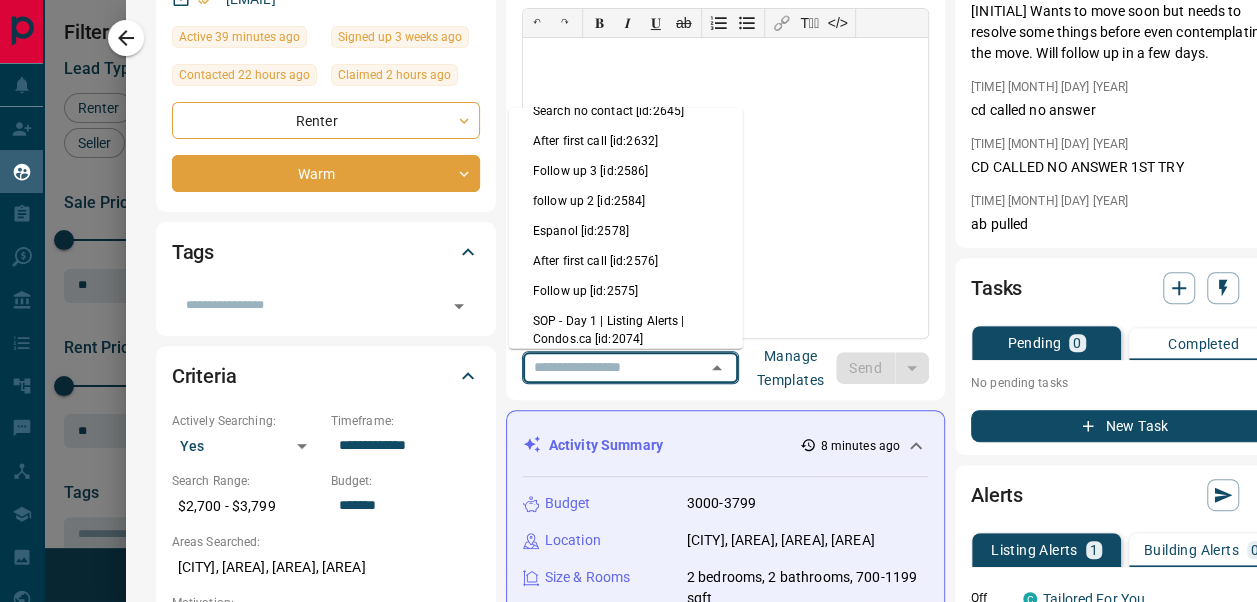 click on "Follow up [id:2575]" at bounding box center (626, 291) 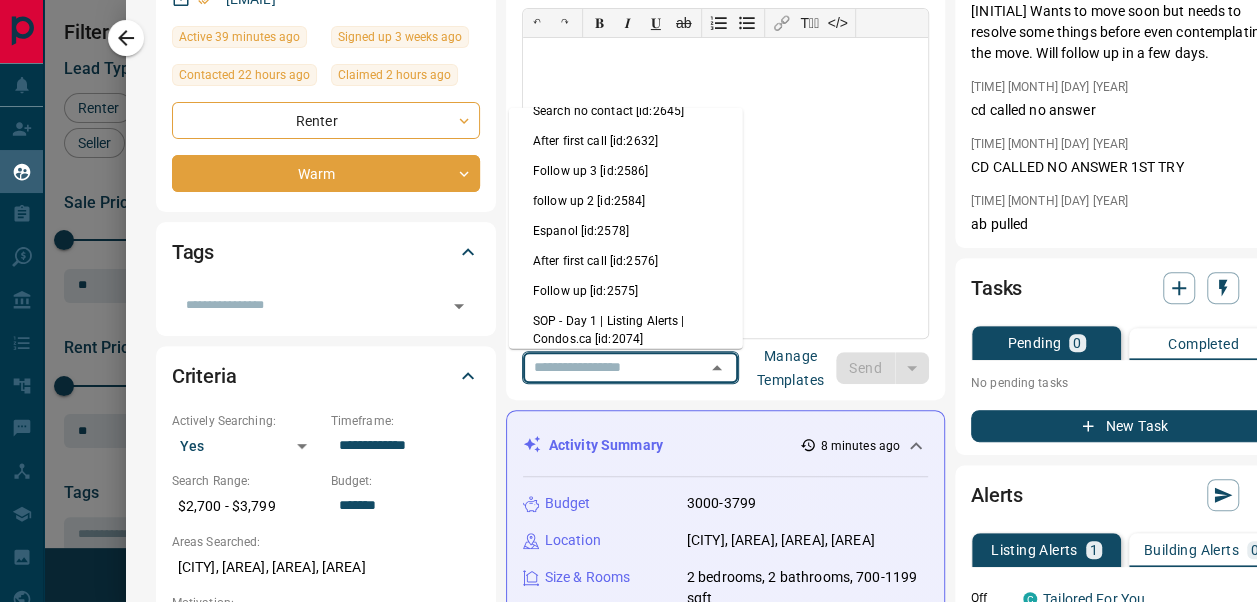 type on "*********" 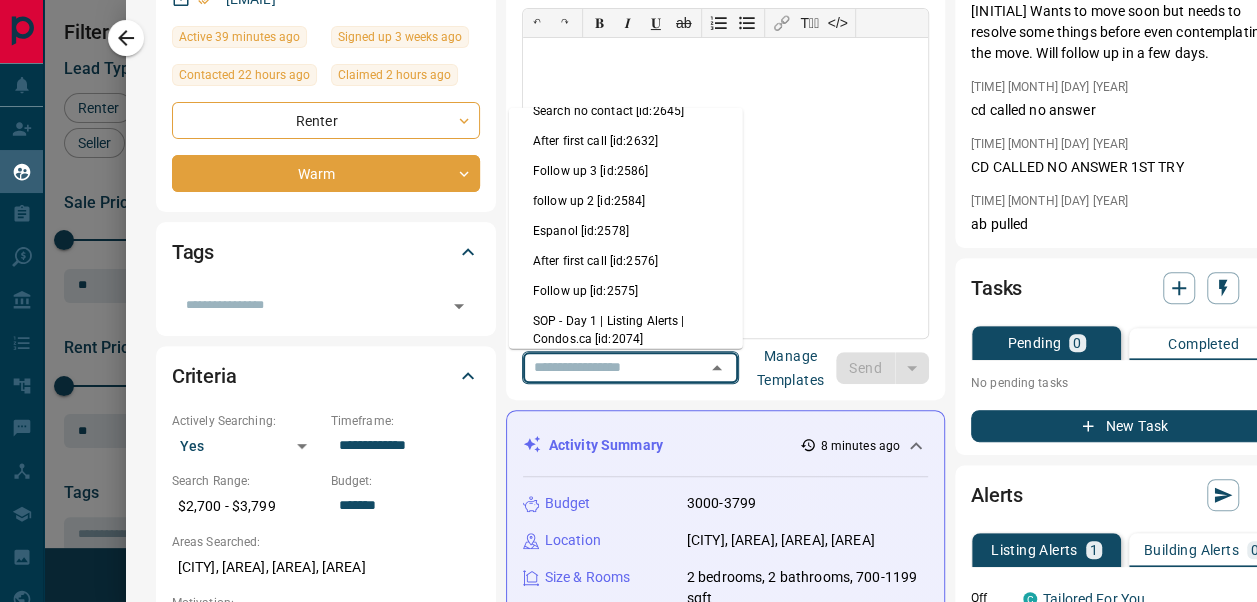 type on "**********" 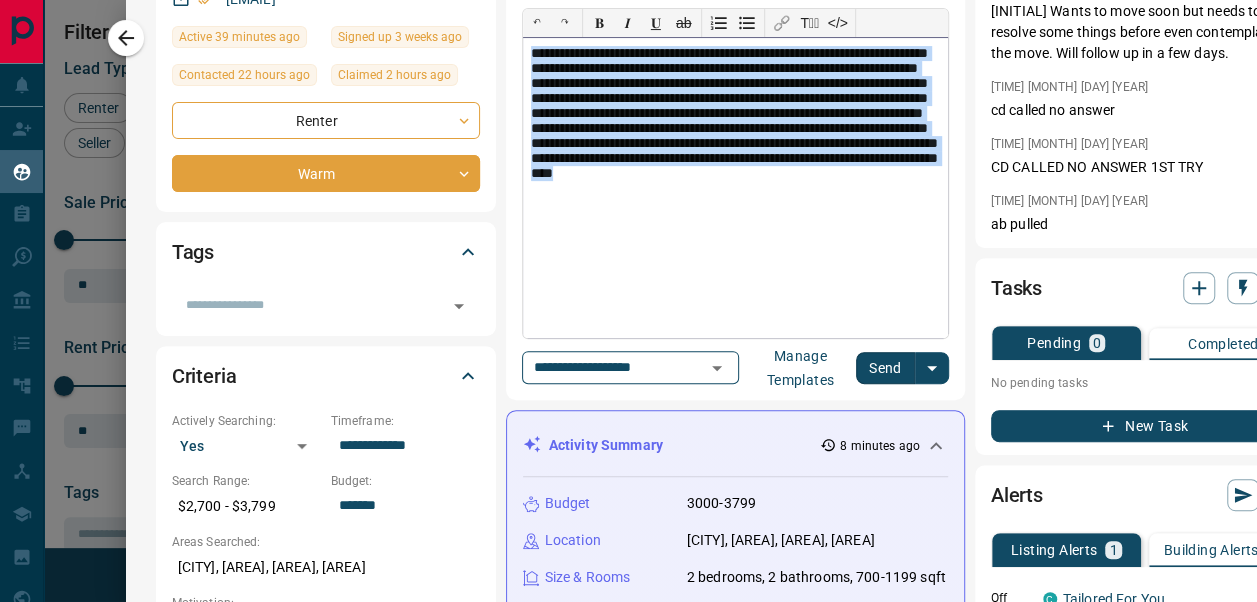 drag, startPoint x: 616, startPoint y: 250, endPoint x: 517, endPoint y: 46, distance: 226.75317 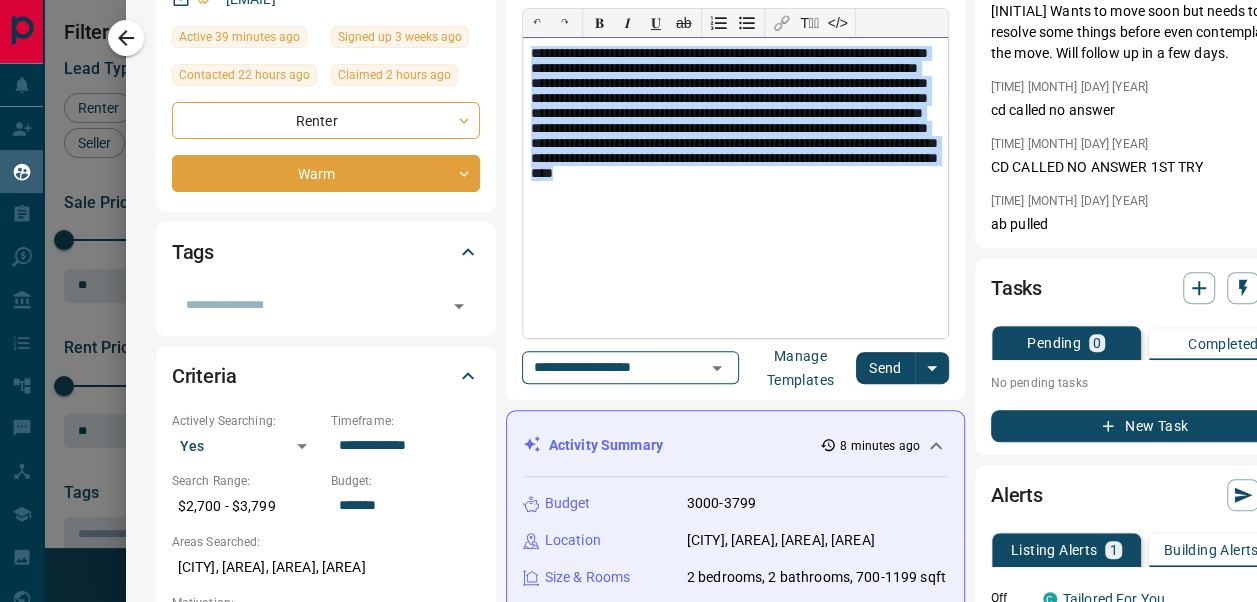 click on "**********" at bounding box center (735, 188) 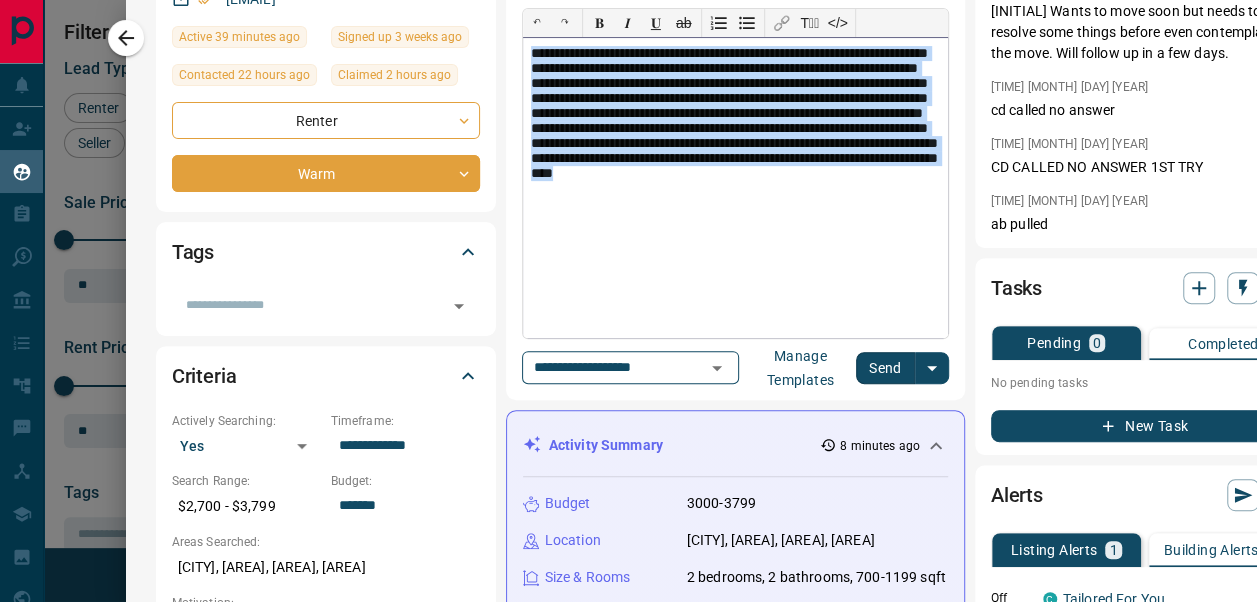 copy on "**********" 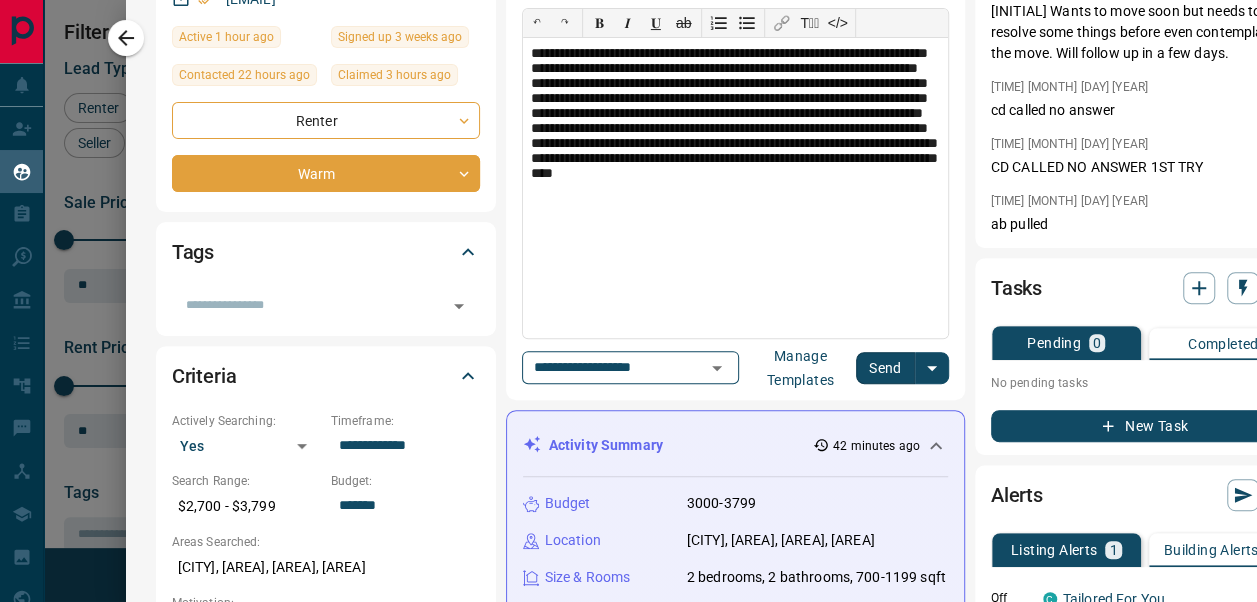 click on "**********" at bounding box center (691, 1191) 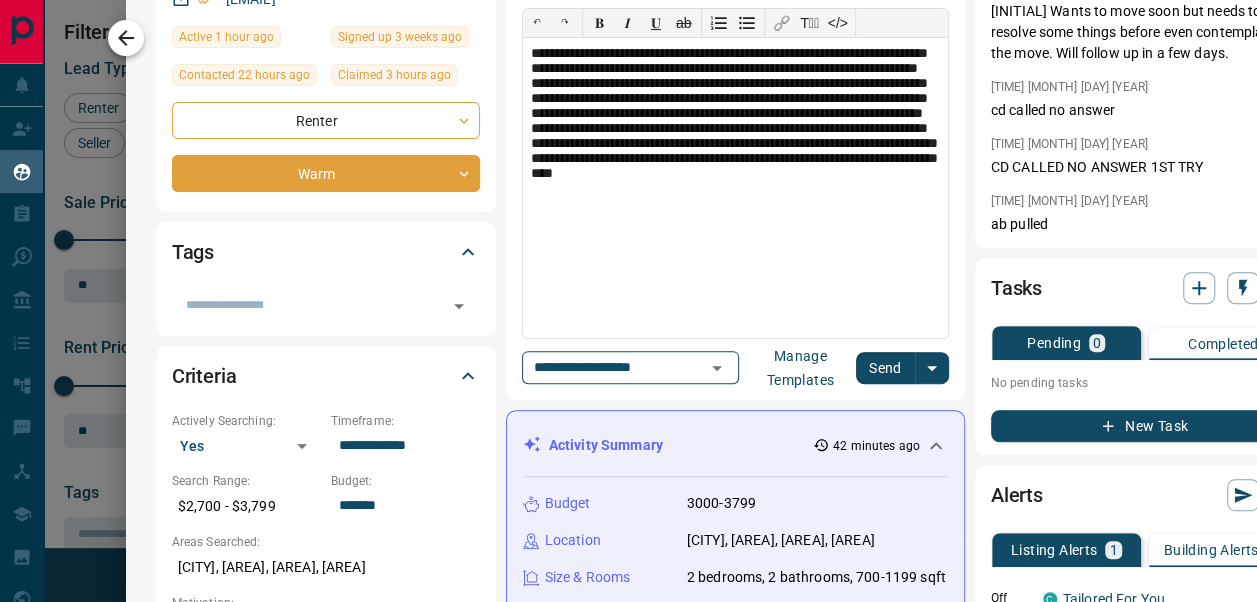 click 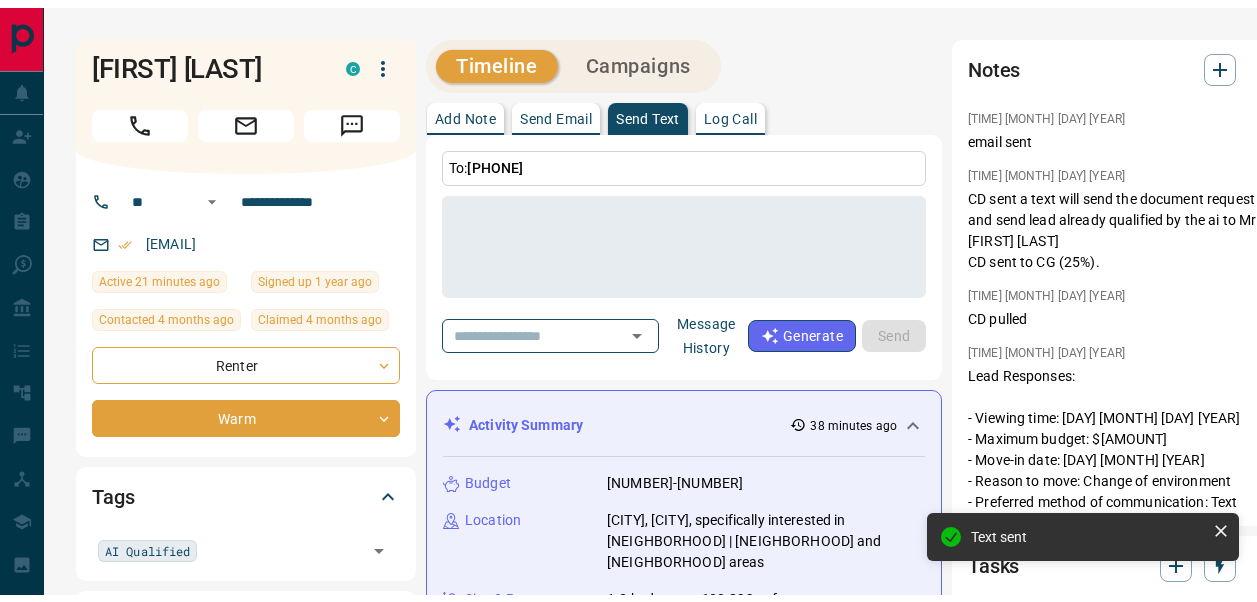 scroll, scrollTop: 0, scrollLeft: 0, axis: both 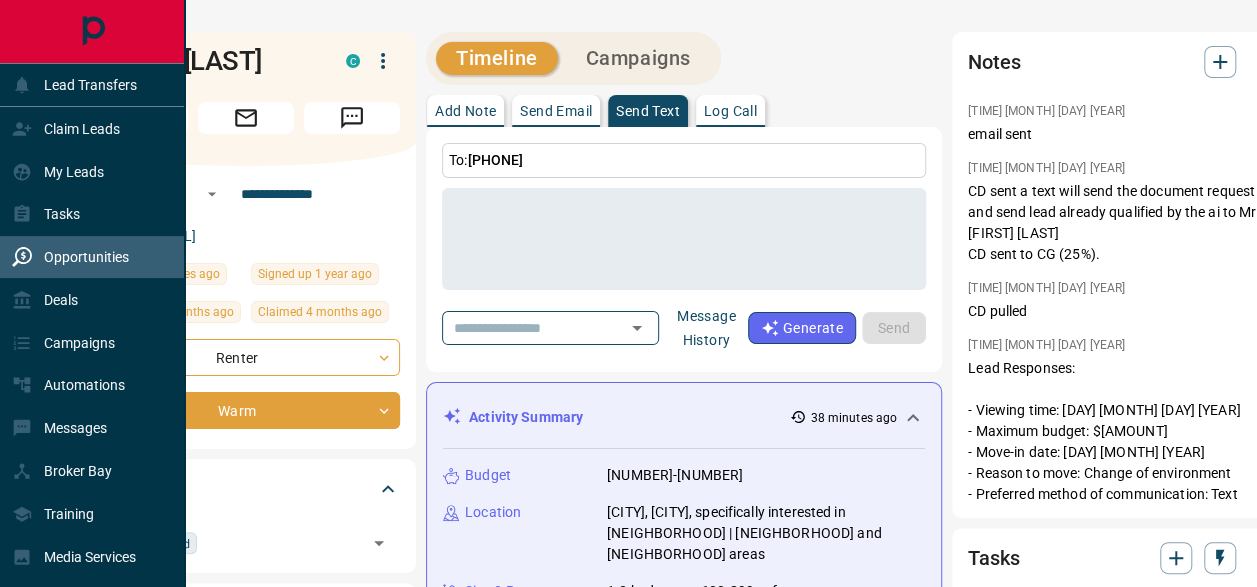 click on "Opportunities" at bounding box center (86, 257) 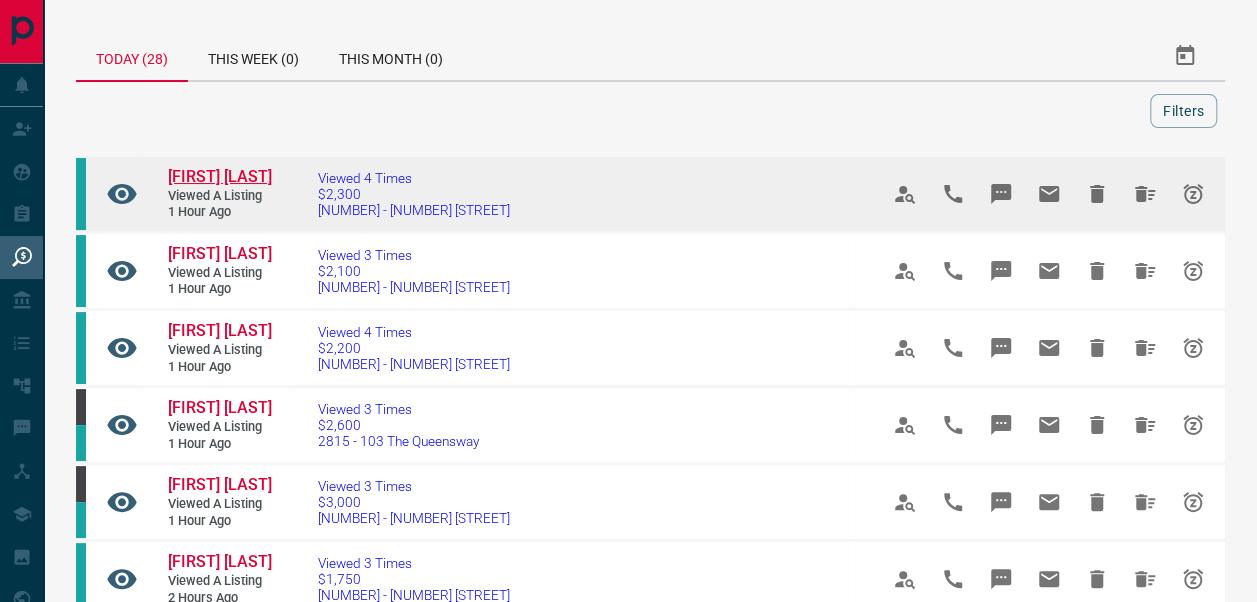 click on "[FIRST] [LAST]" at bounding box center [220, 176] 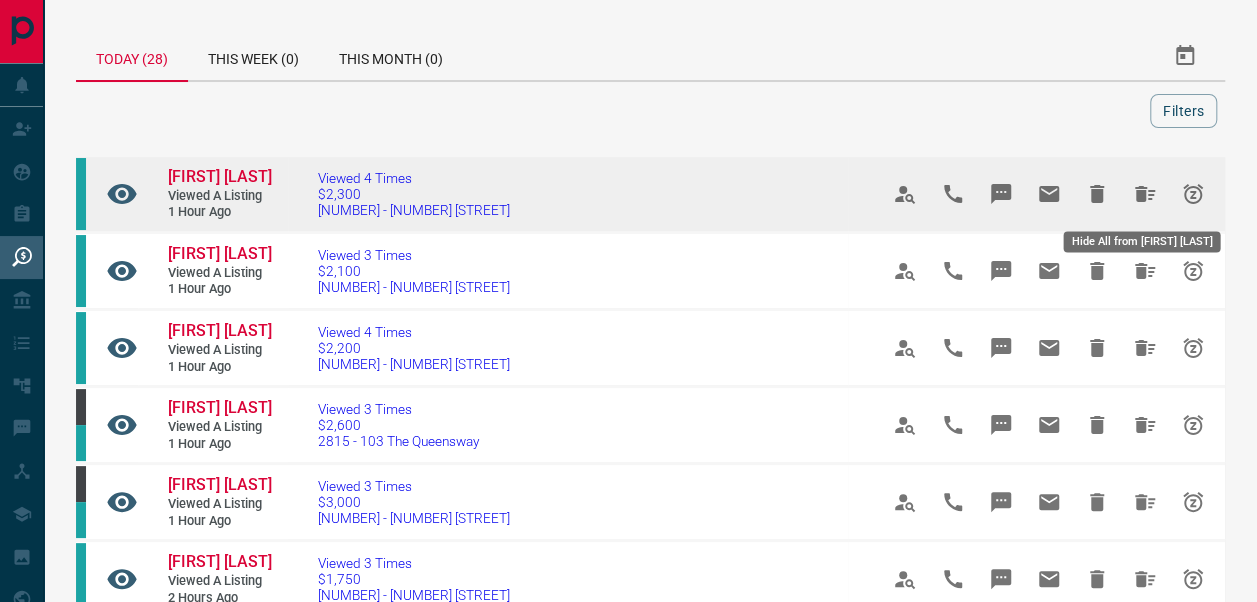 click 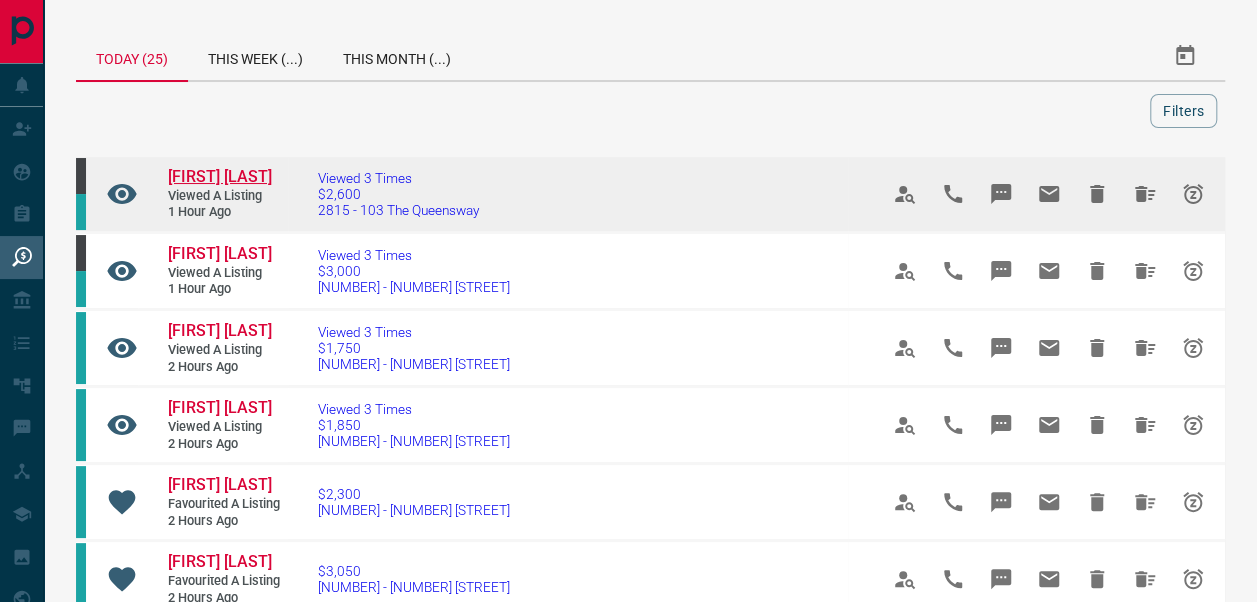 click on "[FIRST] [LAST]" at bounding box center [220, 176] 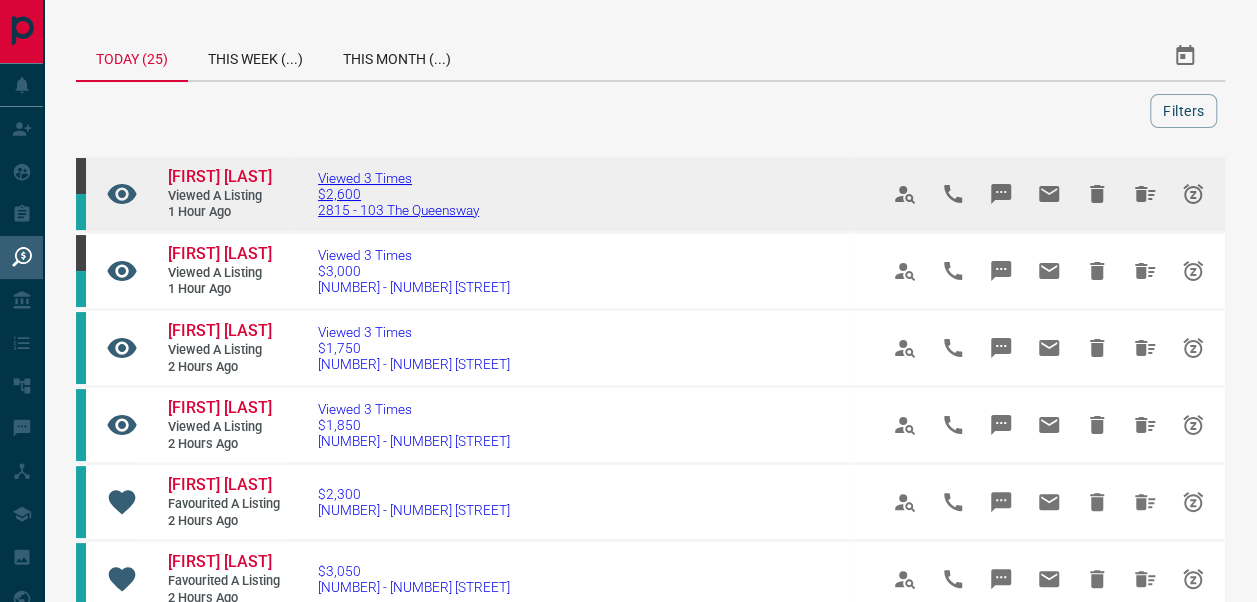 click on "$2,600" at bounding box center [398, 194] 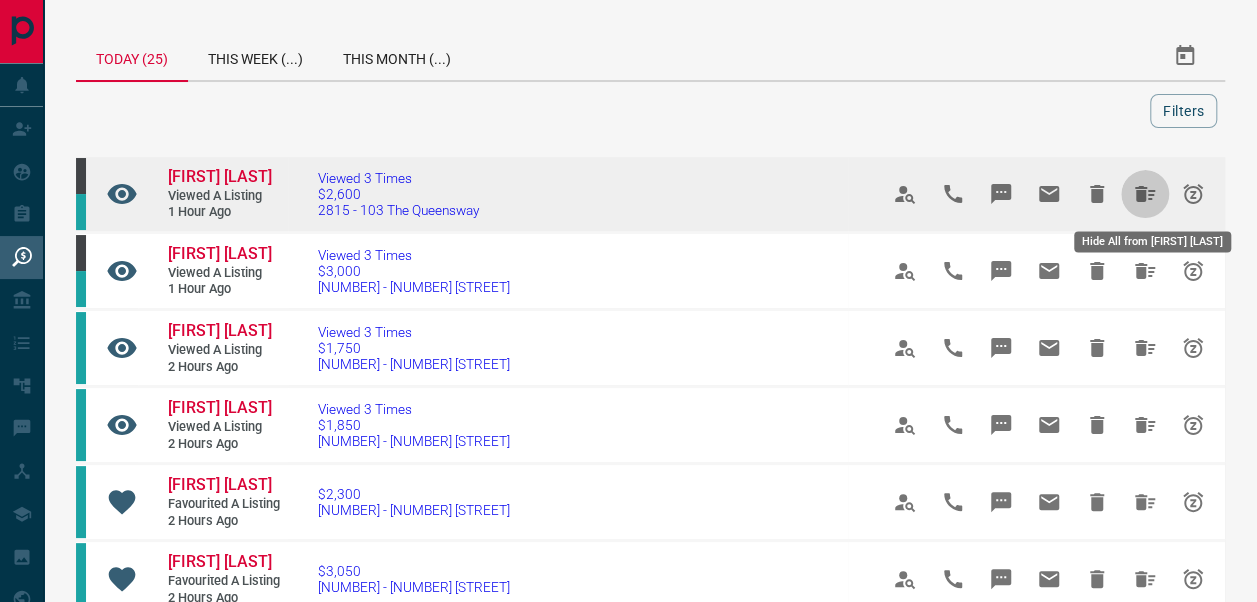 click 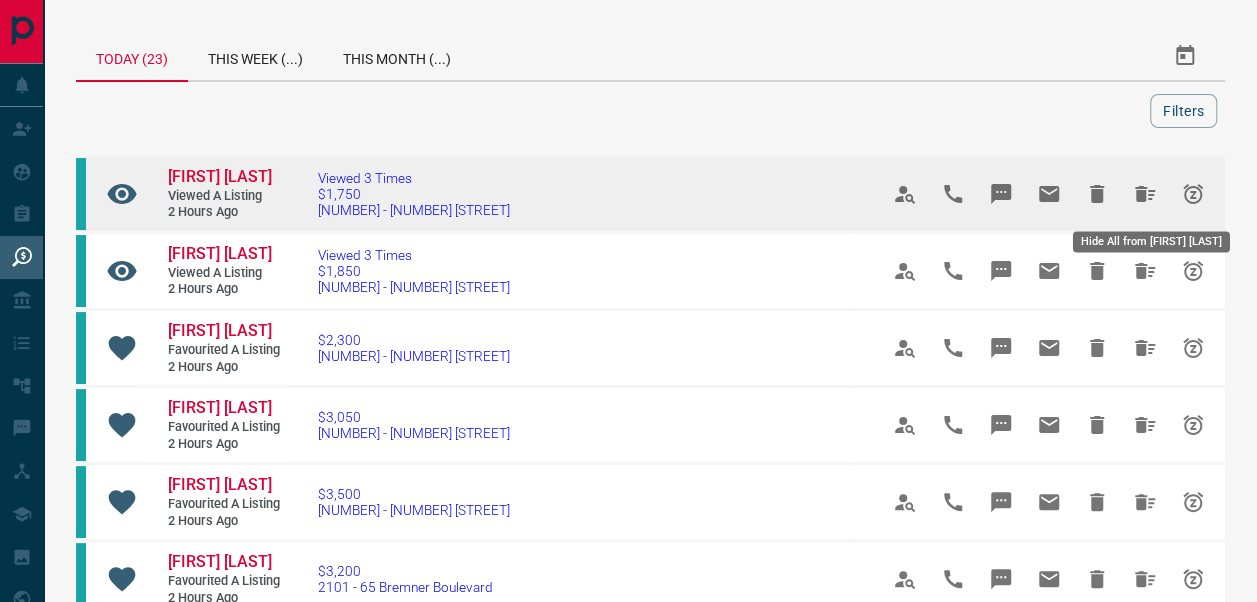 click 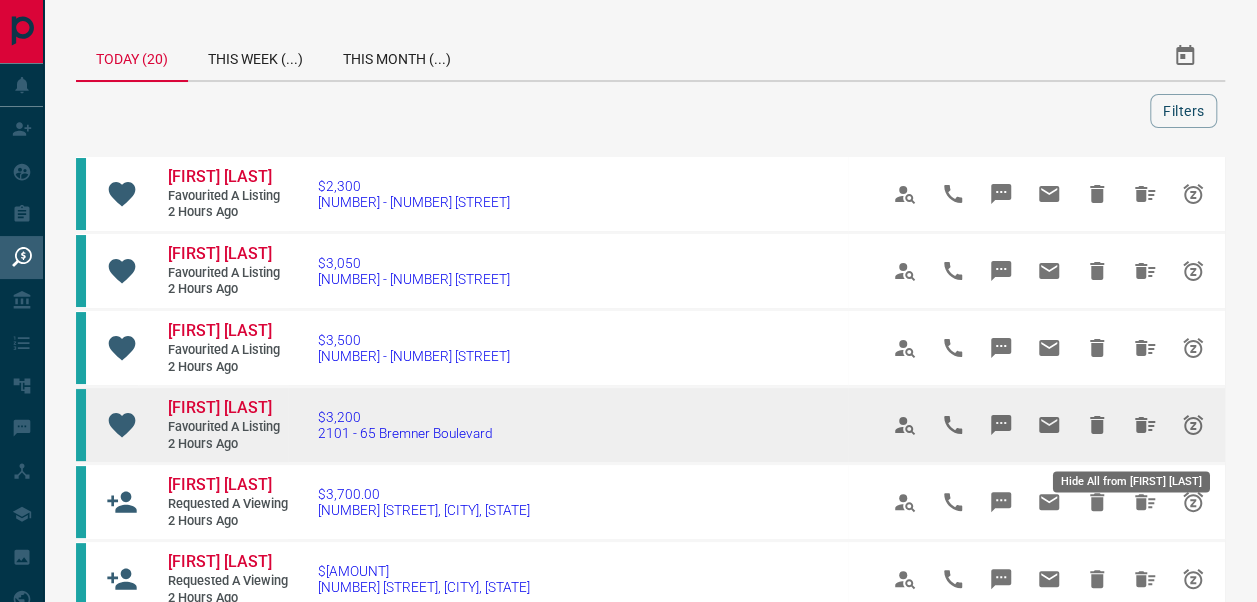click 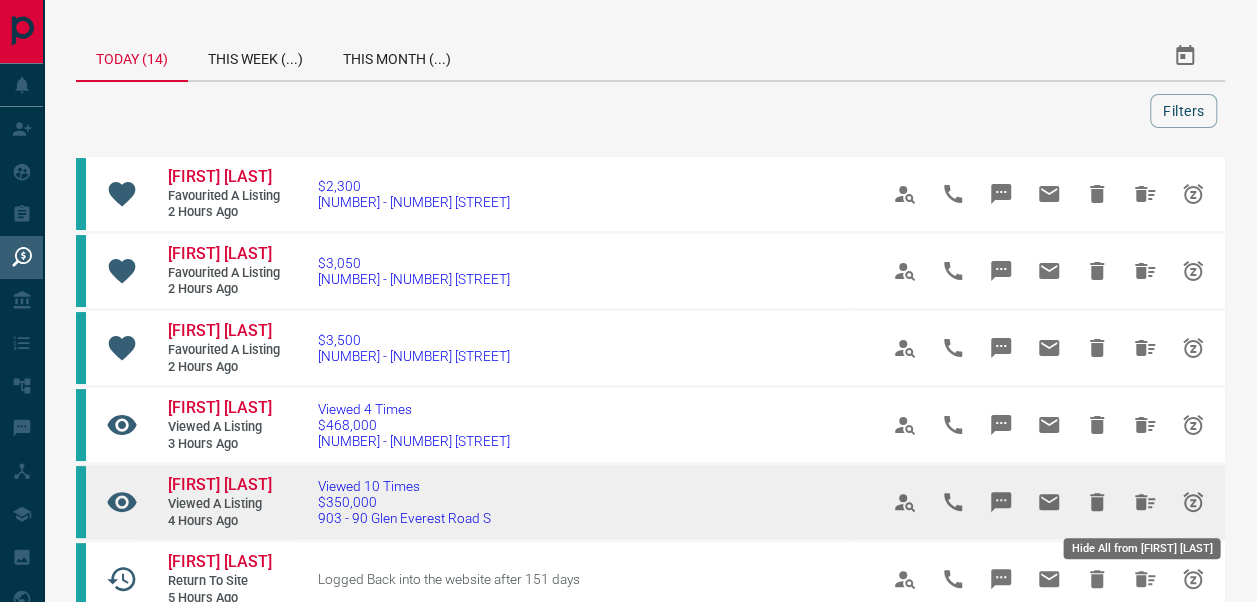click 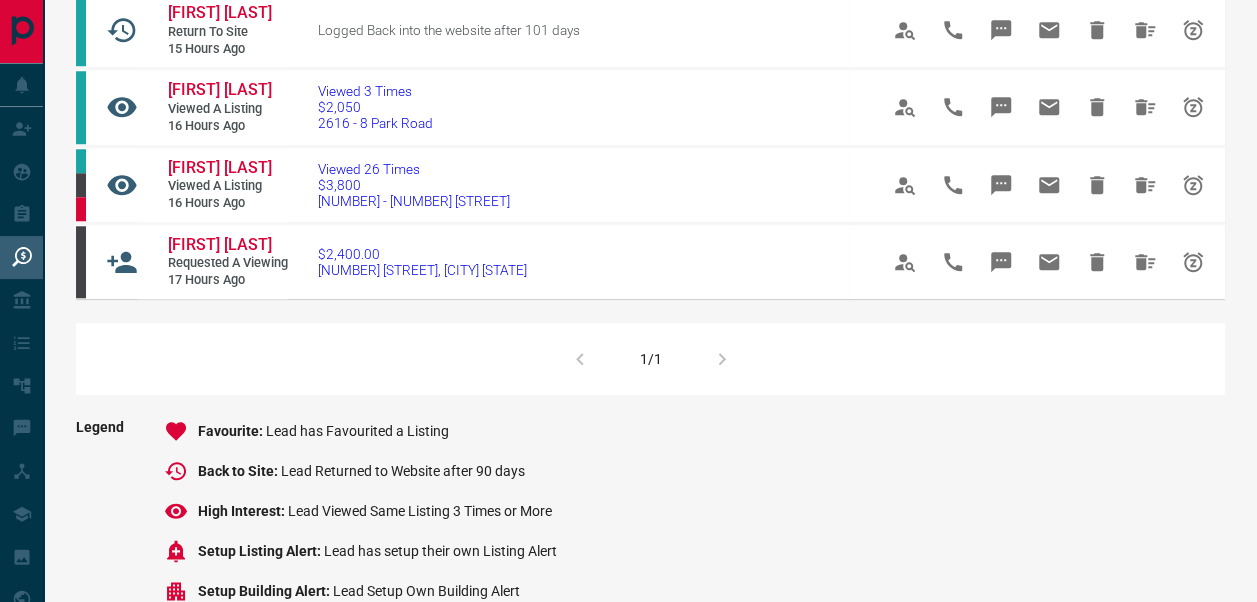 scroll, scrollTop: 850, scrollLeft: 0, axis: vertical 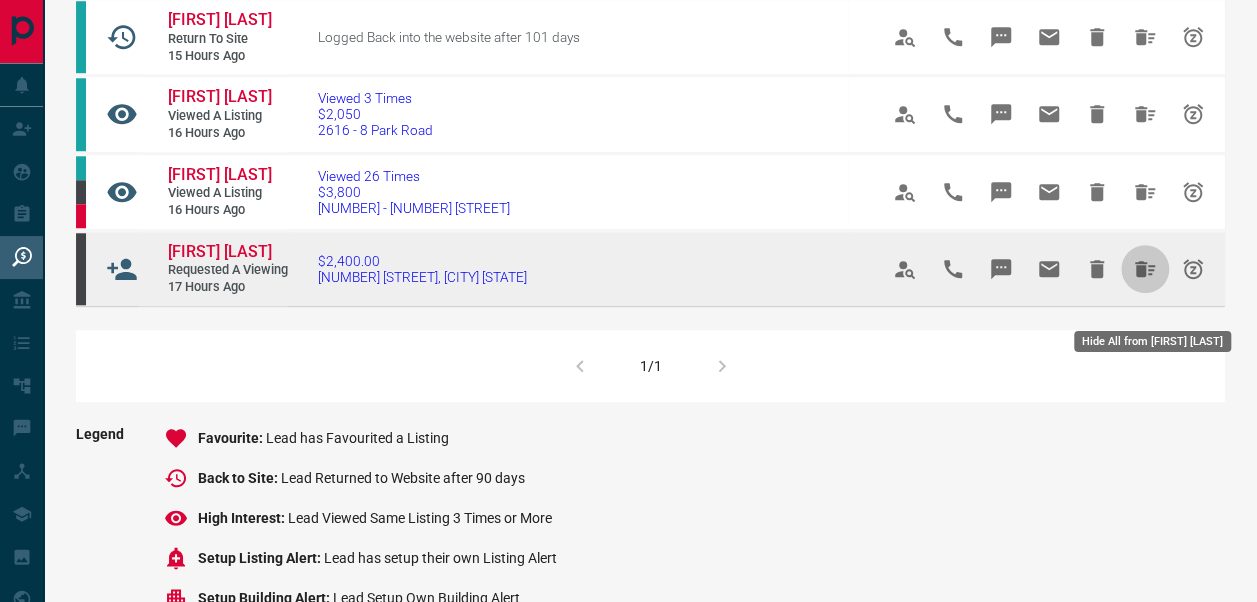 click 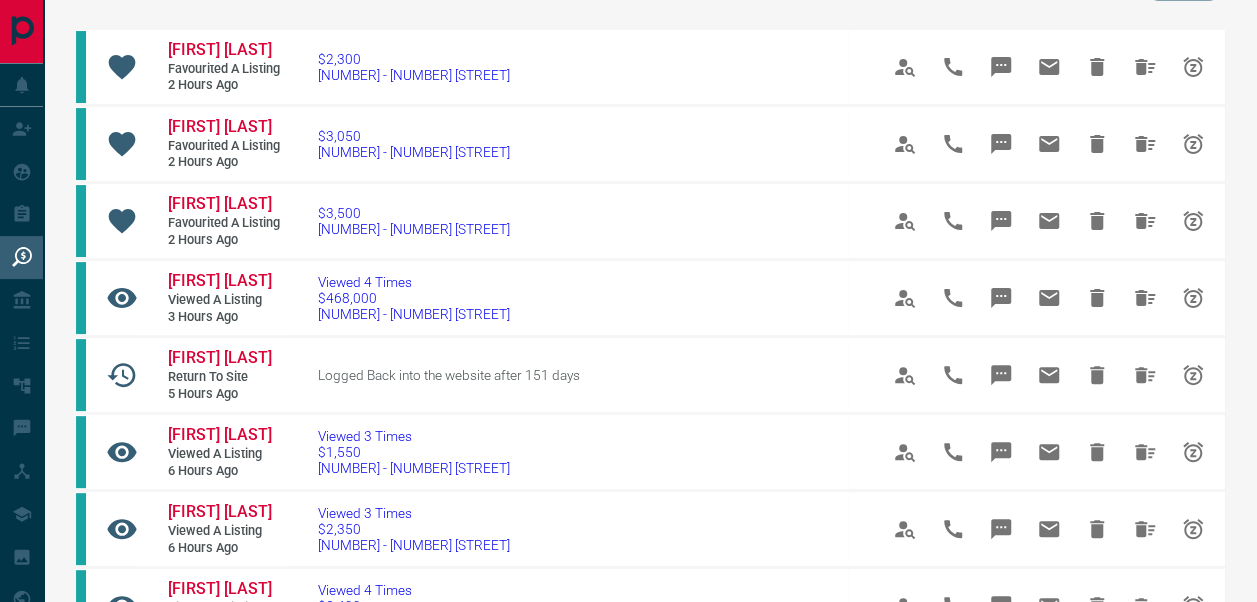 scroll, scrollTop: 850, scrollLeft: 0, axis: vertical 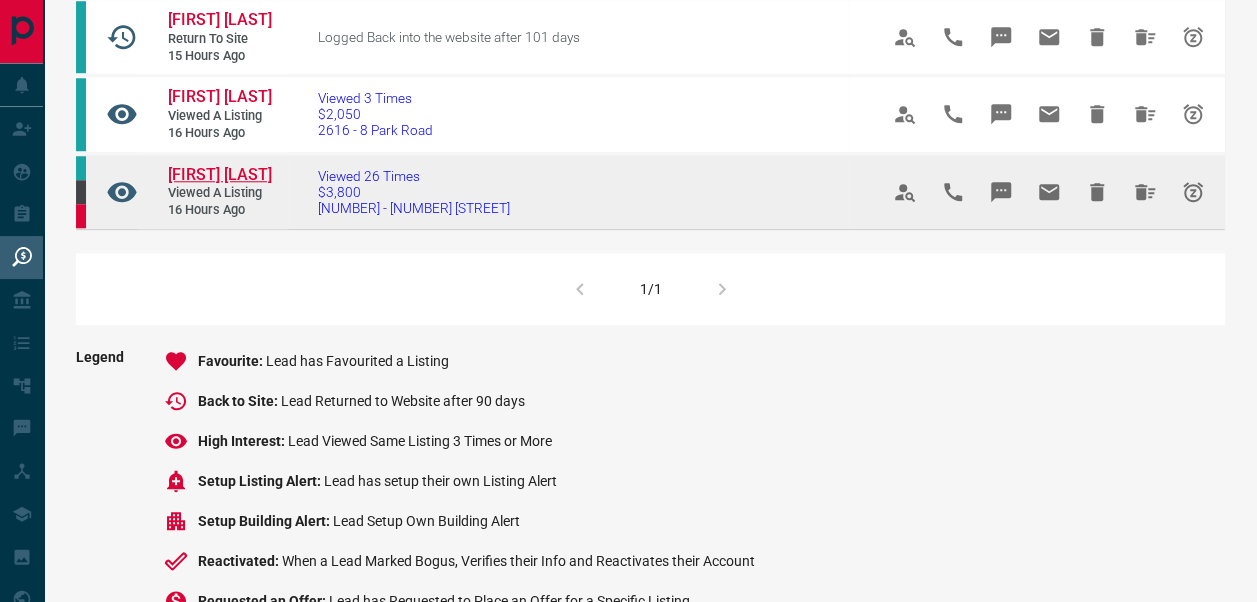 click on "[FIRST] [LAST]" at bounding box center (220, 174) 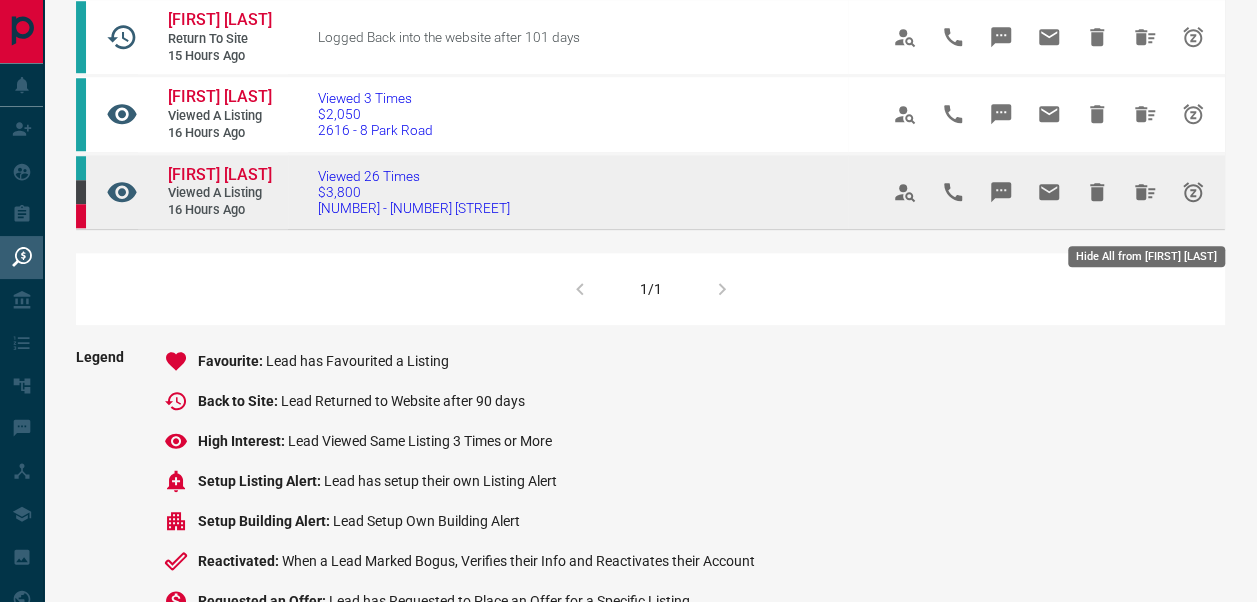 click 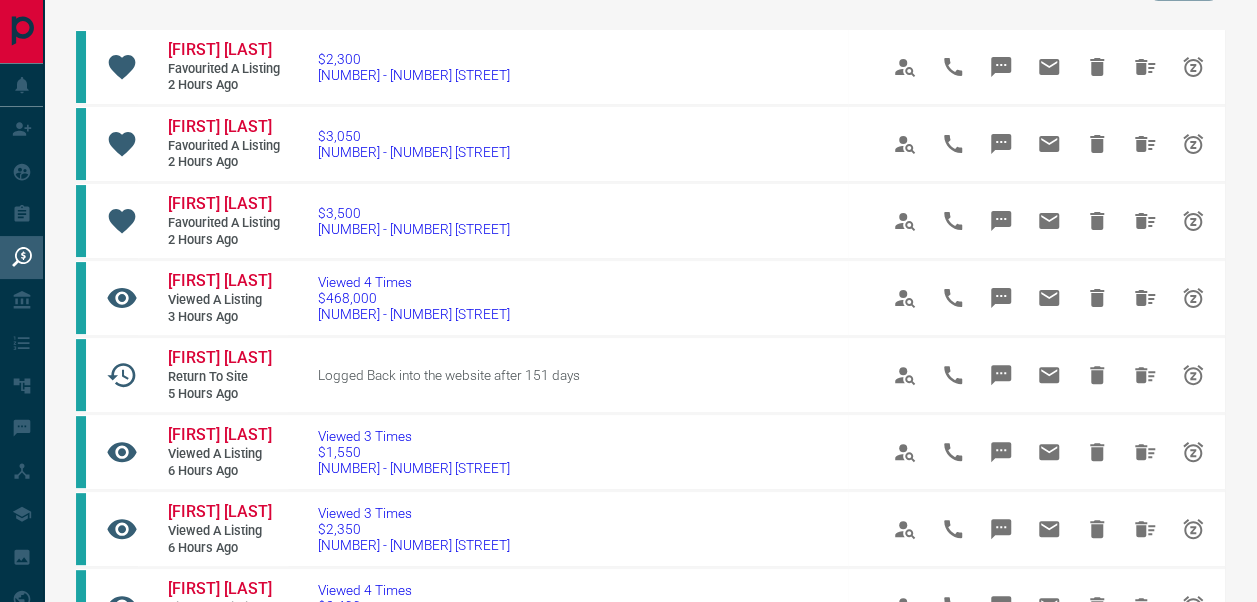 scroll, scrollTop: 850, scrollLeft: 0, axis: vertical 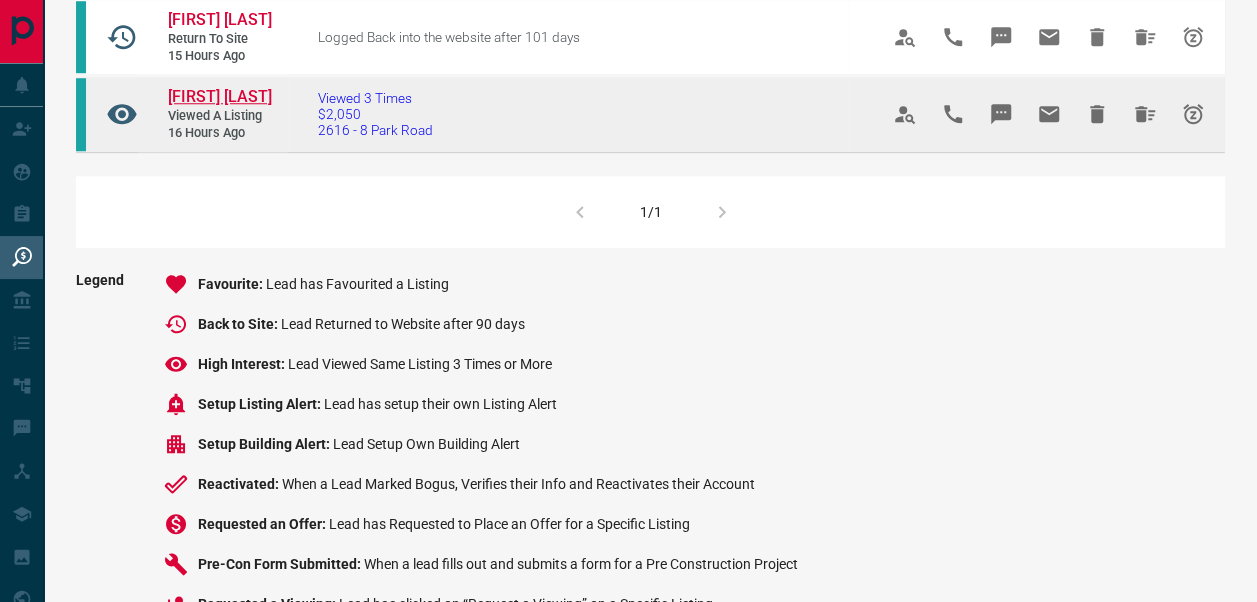 click on "[FIRST] [LAST]" at bounding box center (220, 96) 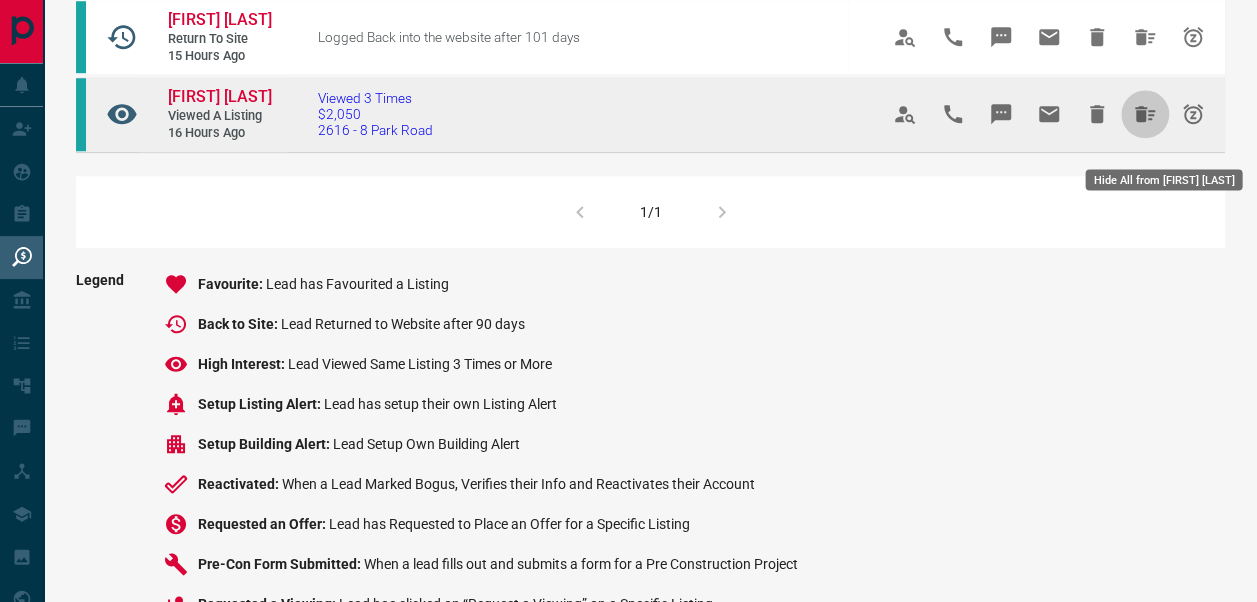 click 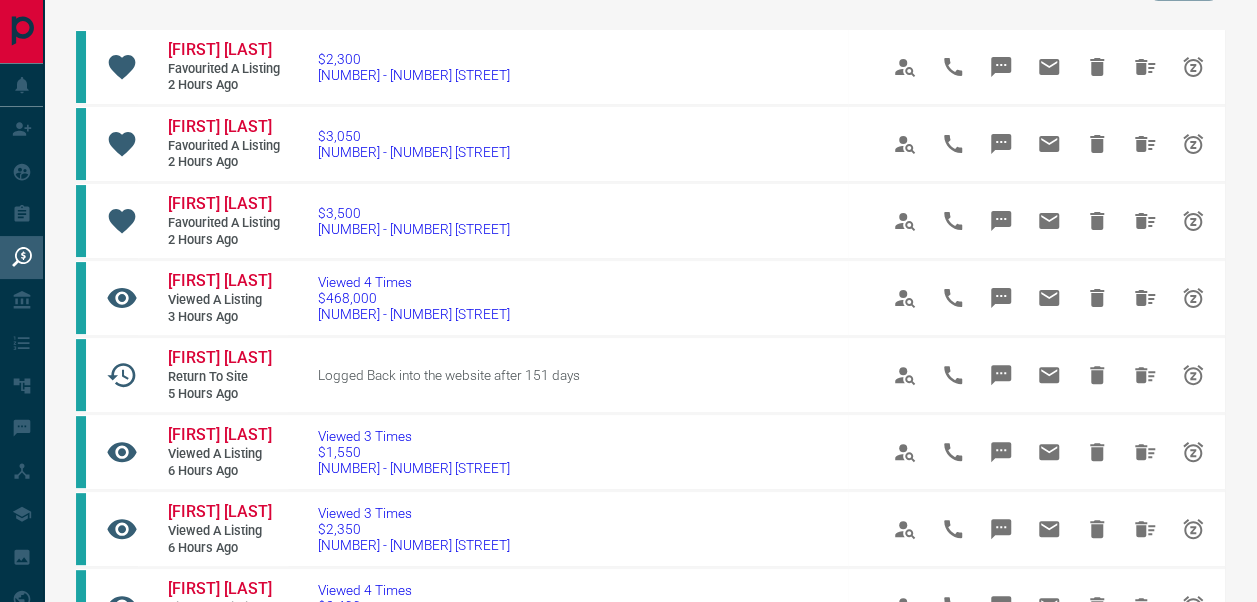 scroll, scrollTop: 850, scrollLeft: 0, axis: vertical 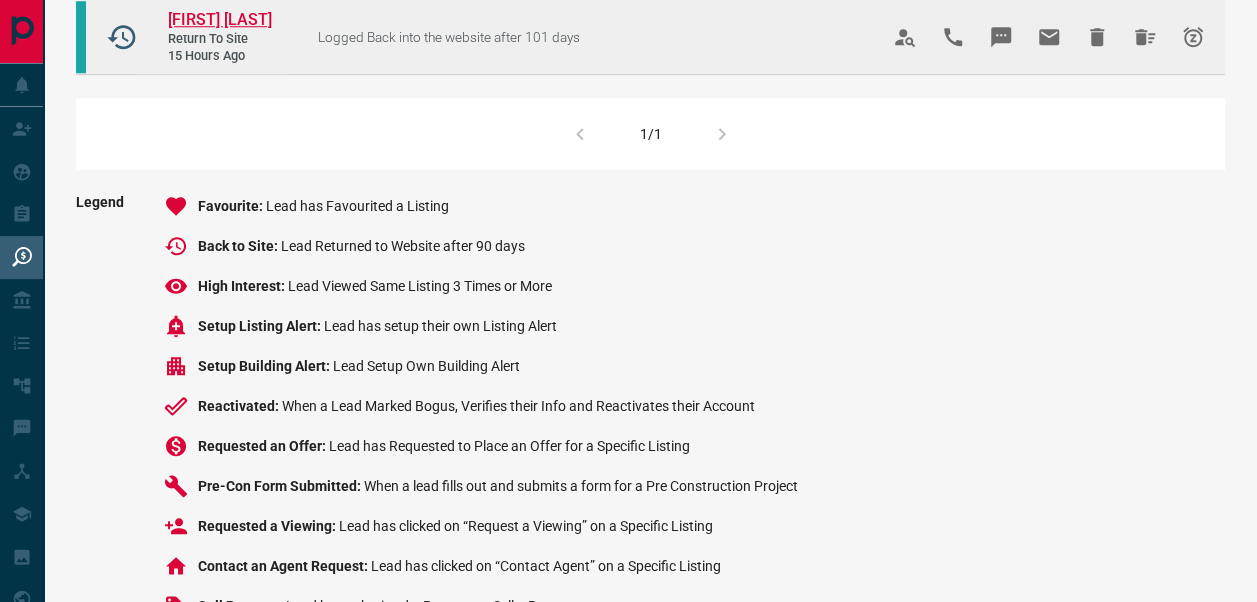 click on "[FIRST] [LAST]" at bounding box center (220, 19) 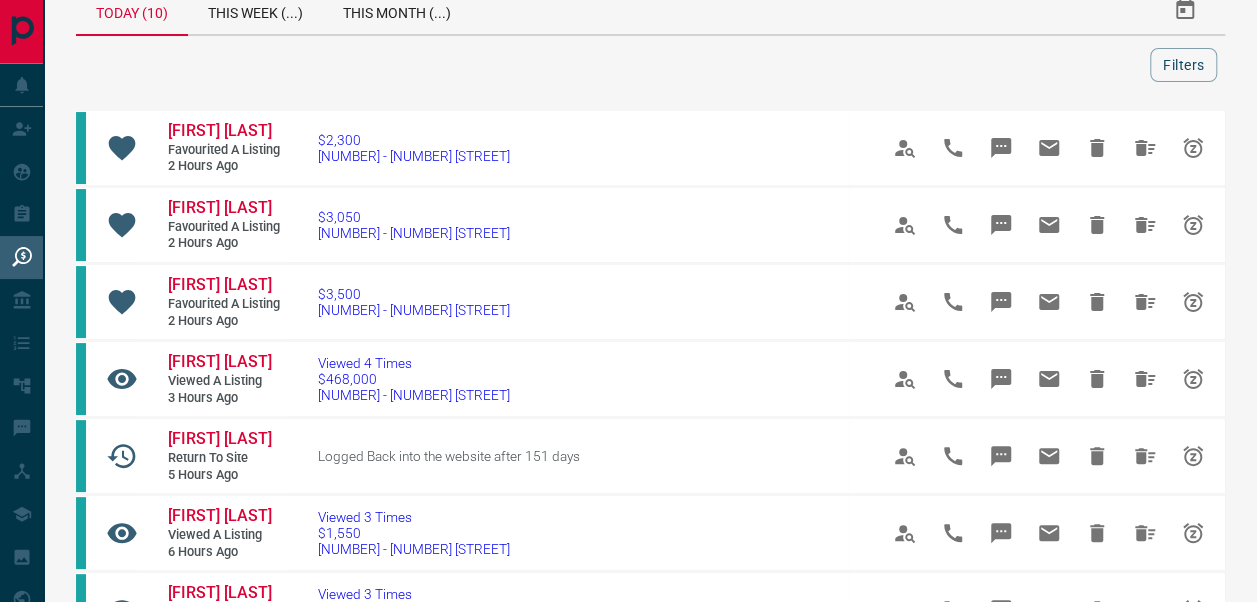 scroll, scrollTop: 0, scrollLeft: 0, axis: both 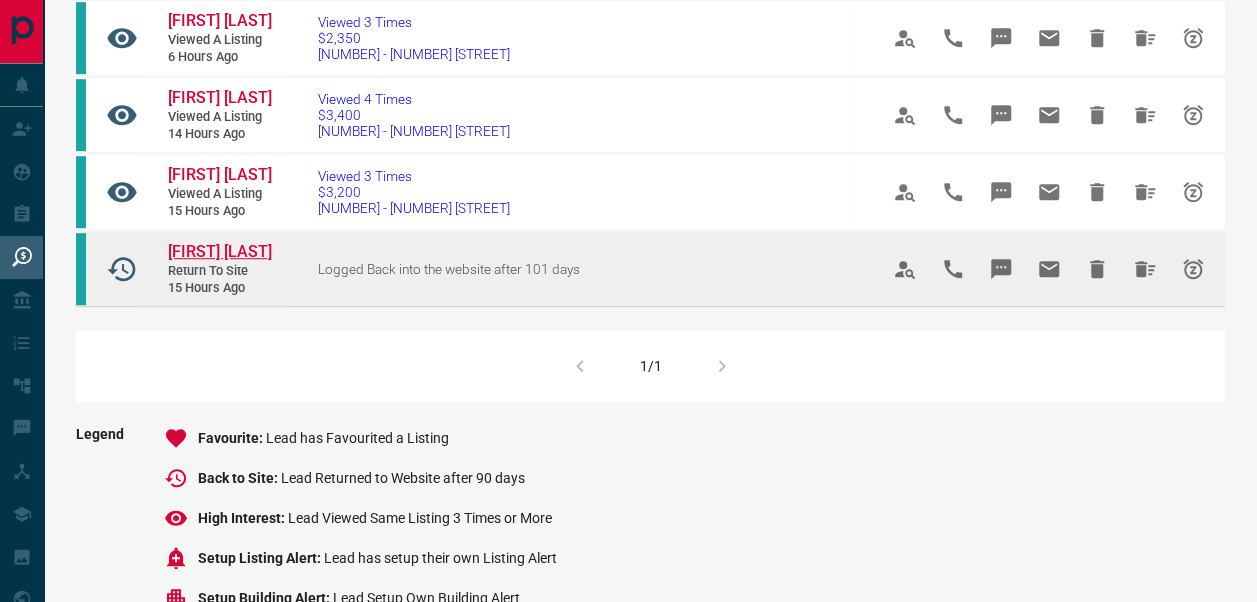 click on "[FIRST] [LAST]" at bounding box center (220, 251) 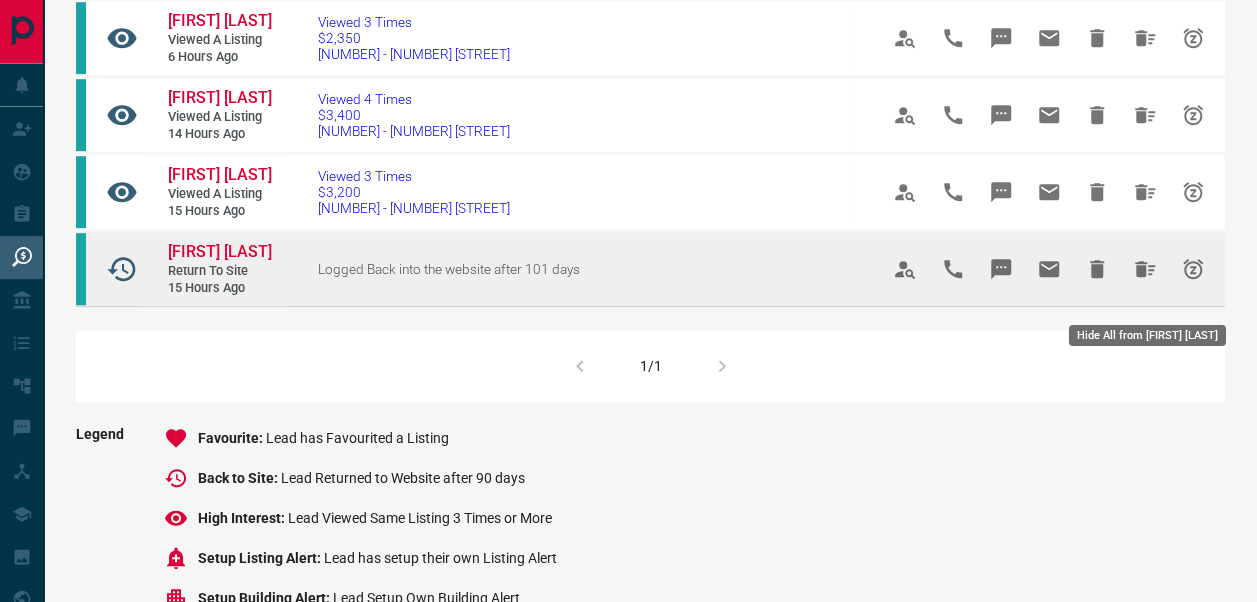 click 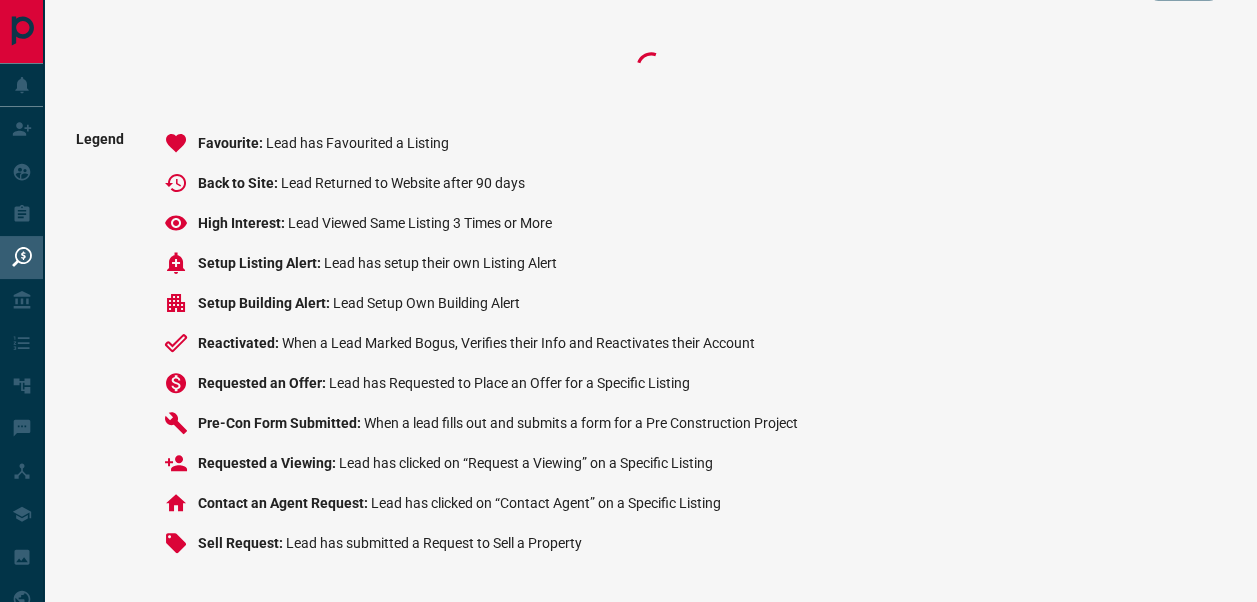 scroll, scrollTop: 618, scrollLeft: 0, axis: vertical 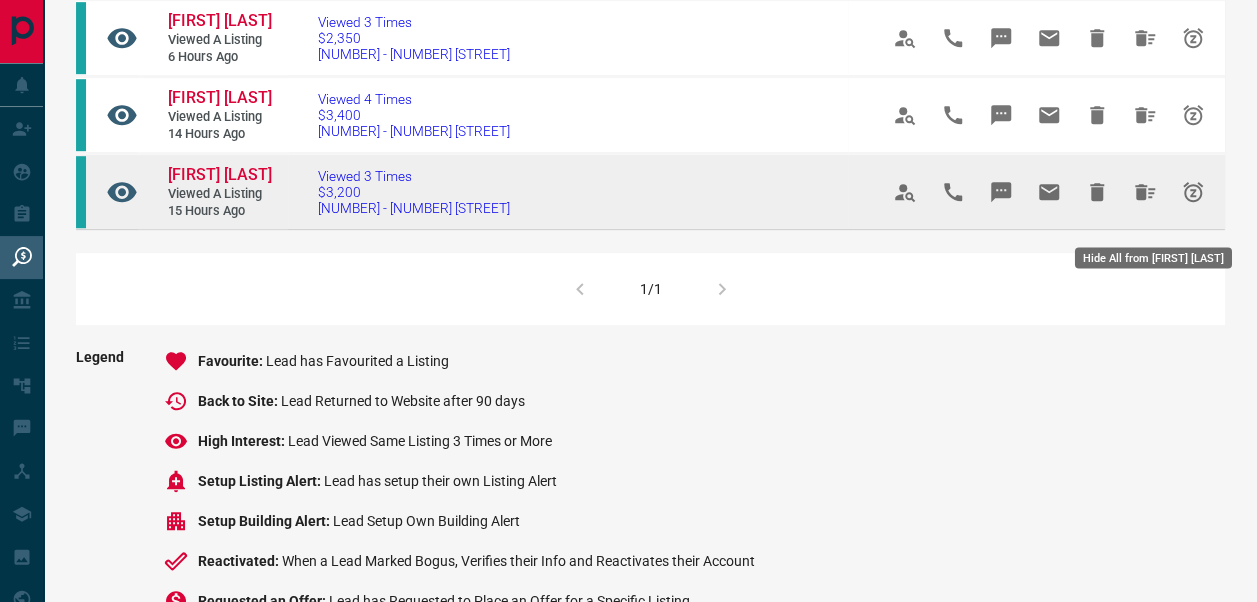 click 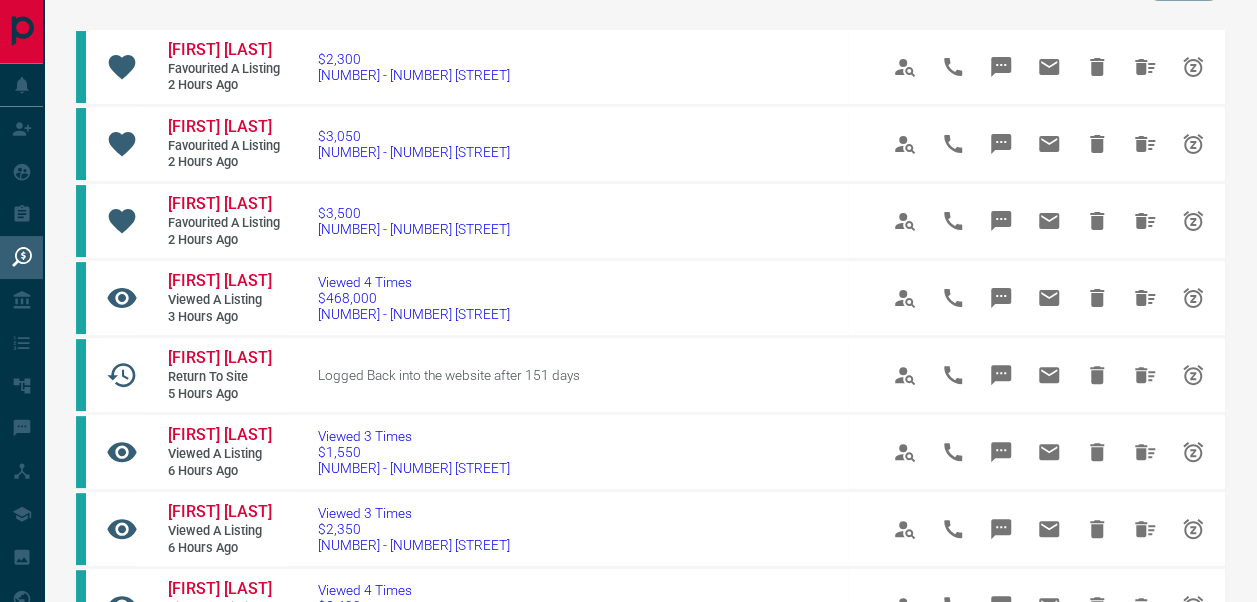 scroll, scrollTop: 618, scrollLeft: 0, axis: vertical 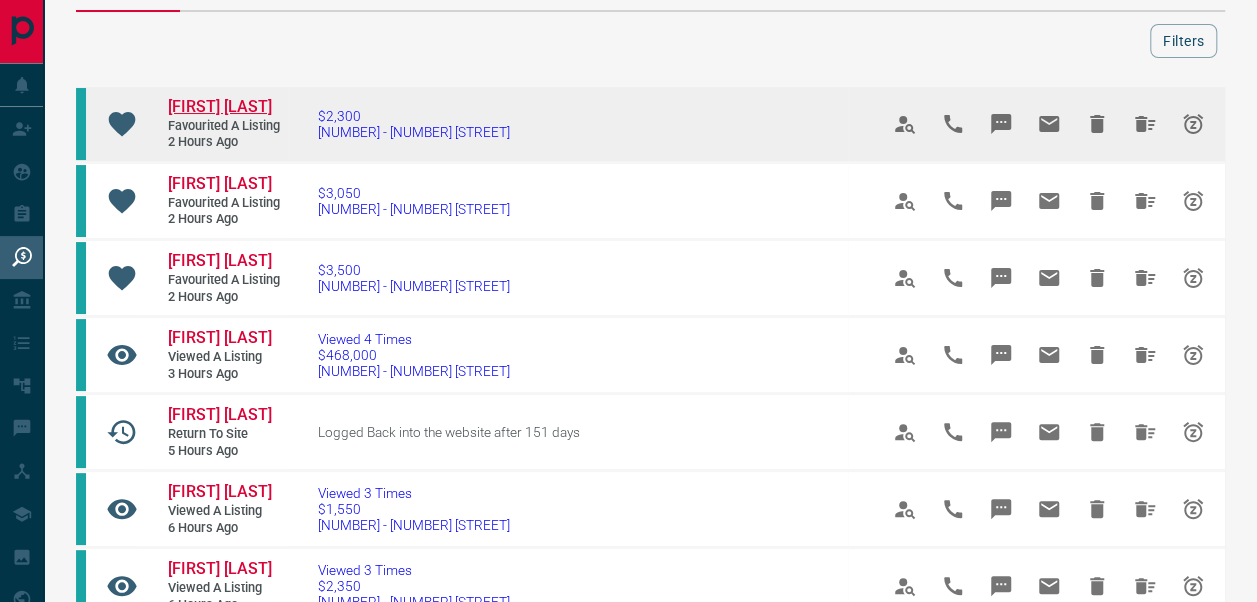 click on "[FIRST] [LAST]" at bounding box center [220, 106] 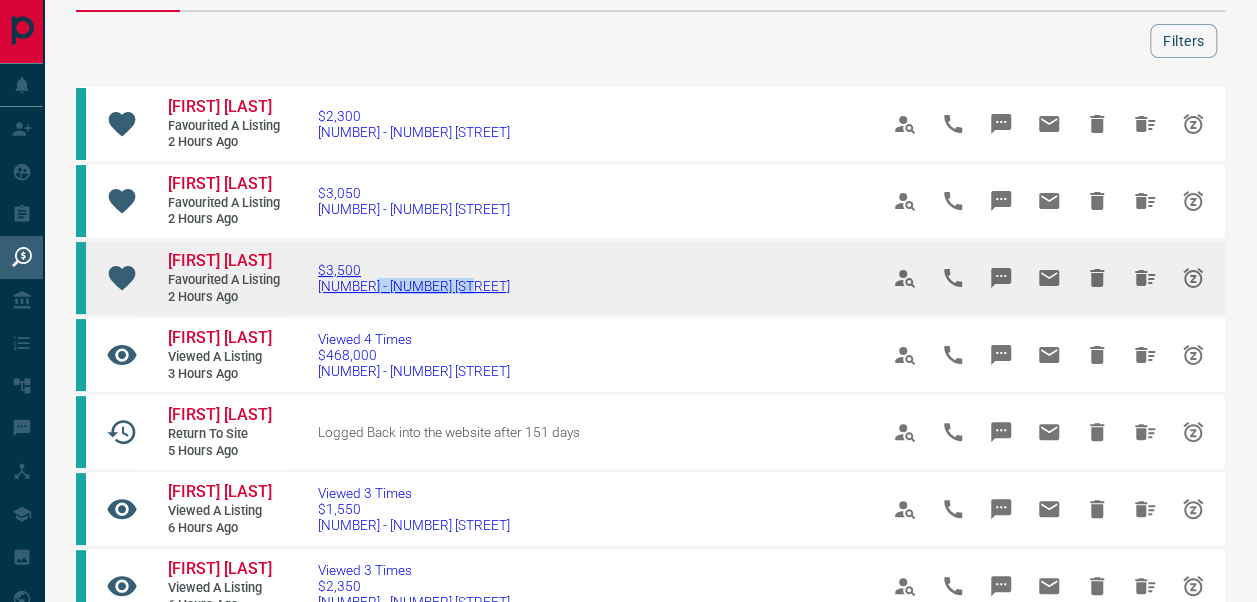 drag, startPoint x: 494, startPoint y: 293, endPoint x: 358, endPoint y: 288, distance: 136.09187 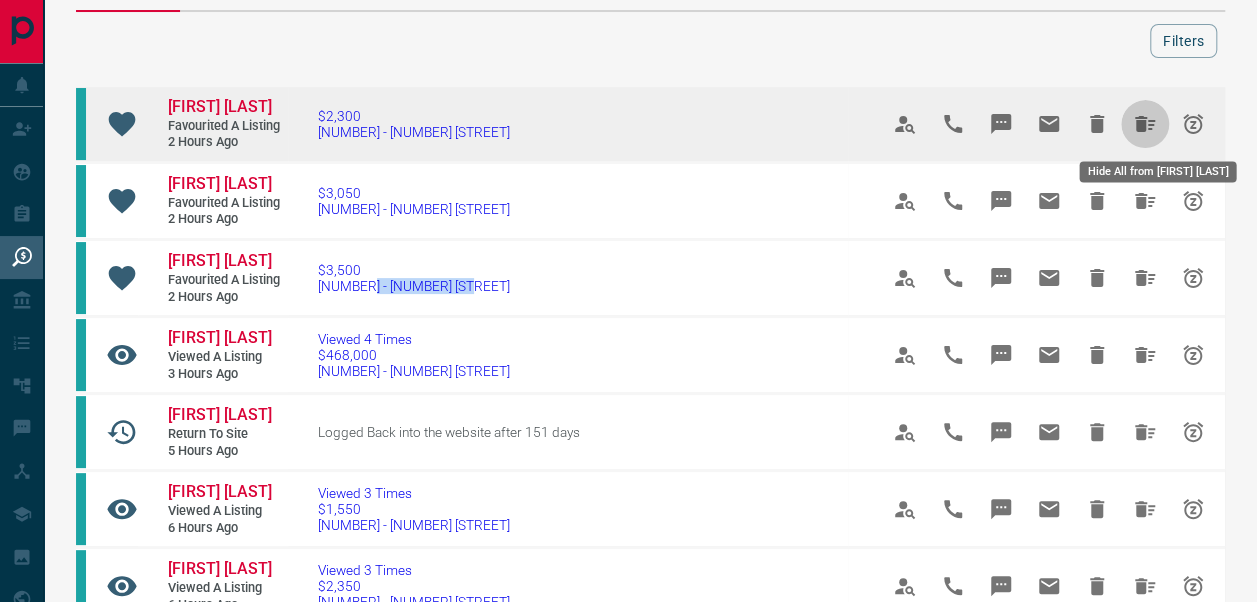 click 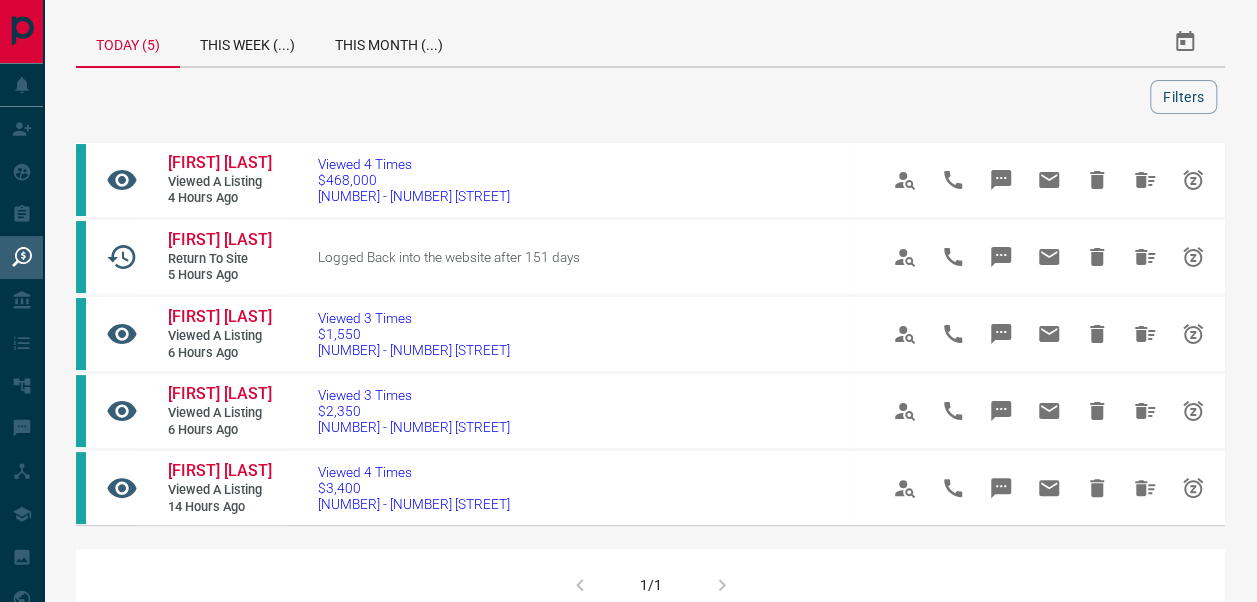 scroll, scrollTop: 0, scrollLeft: 0, axis: both 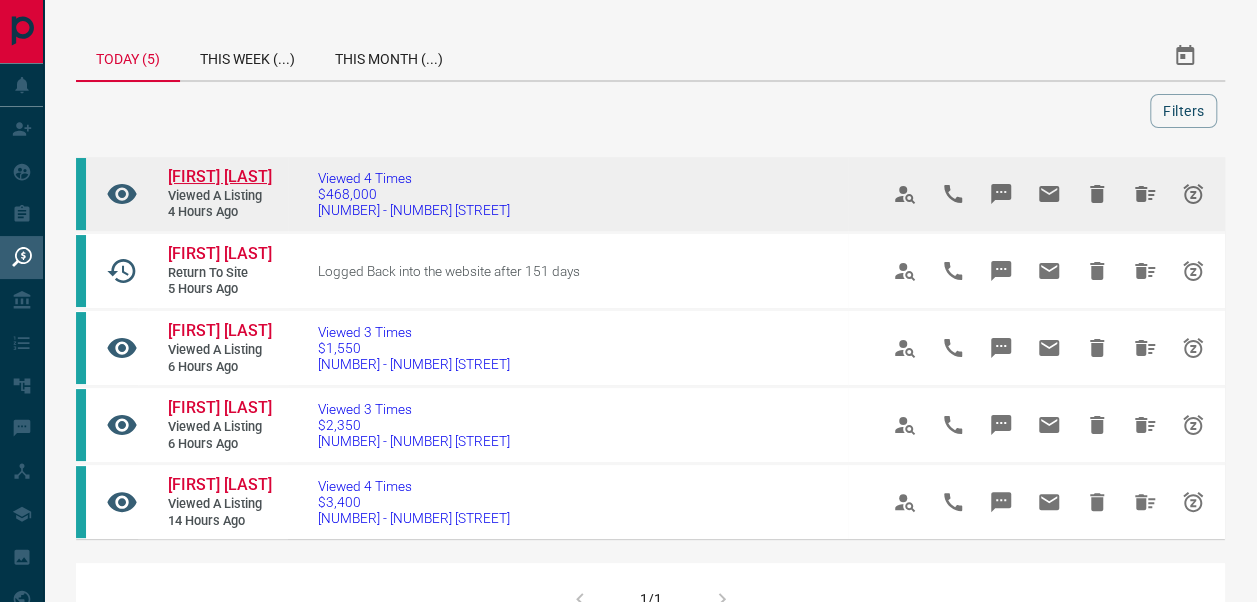 click on "[FIRST] [LAST]" at bounding box center (220, 176) 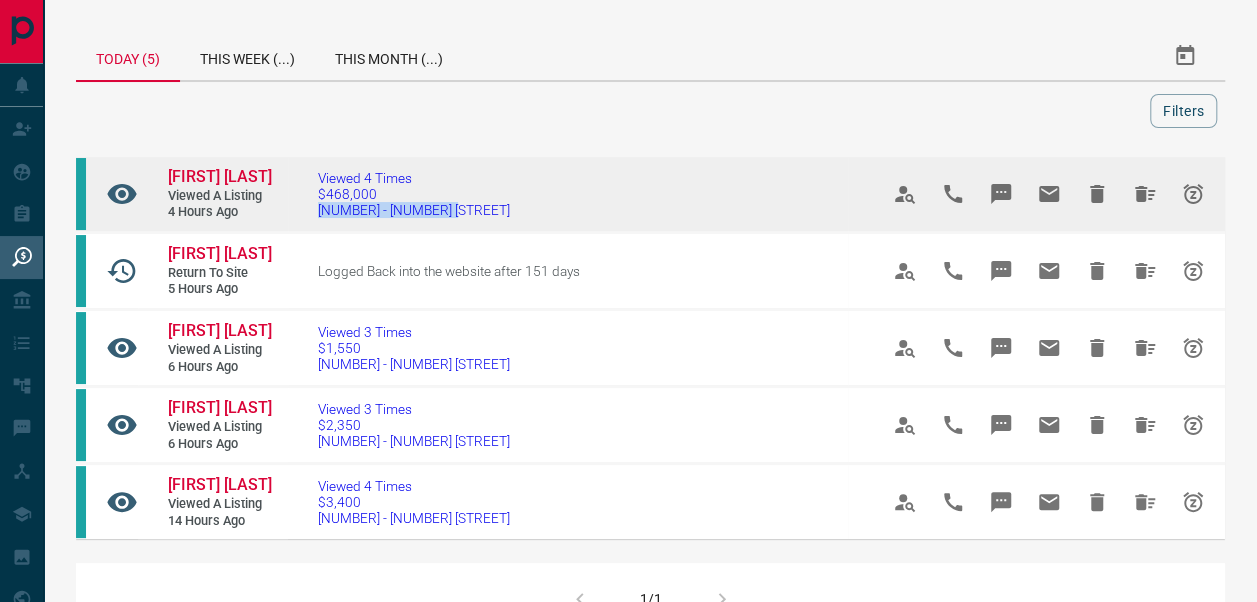 drag, startPoint x: 472, startPoint y: 209, endPoint x: 317, endPoint y: 214, distance: 155.08063 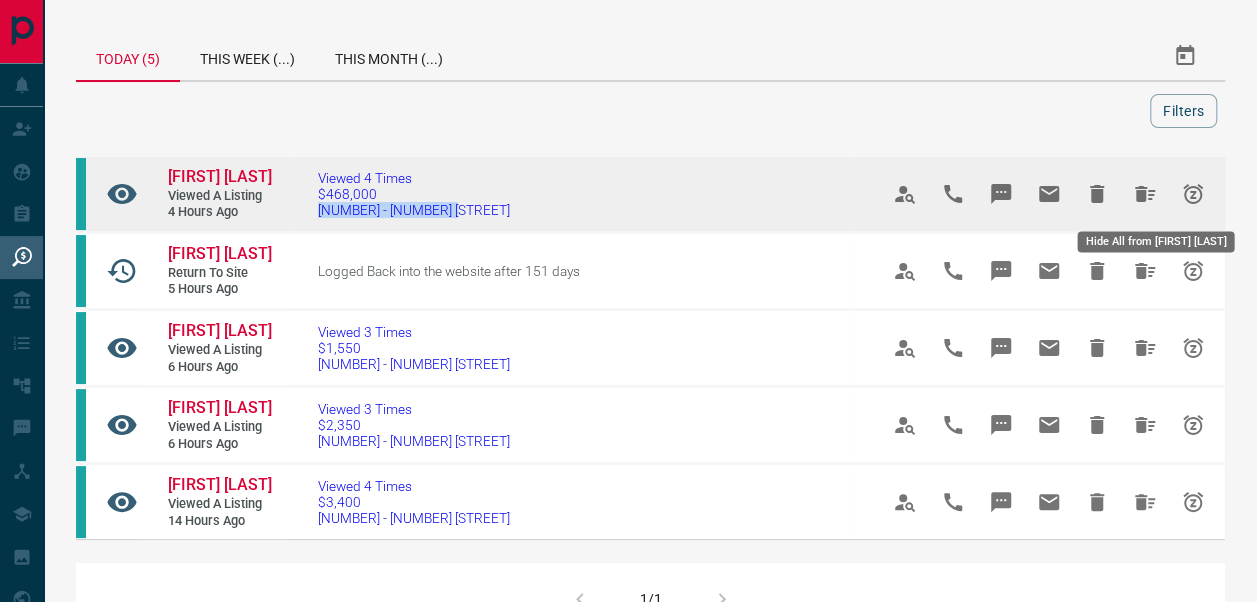 click 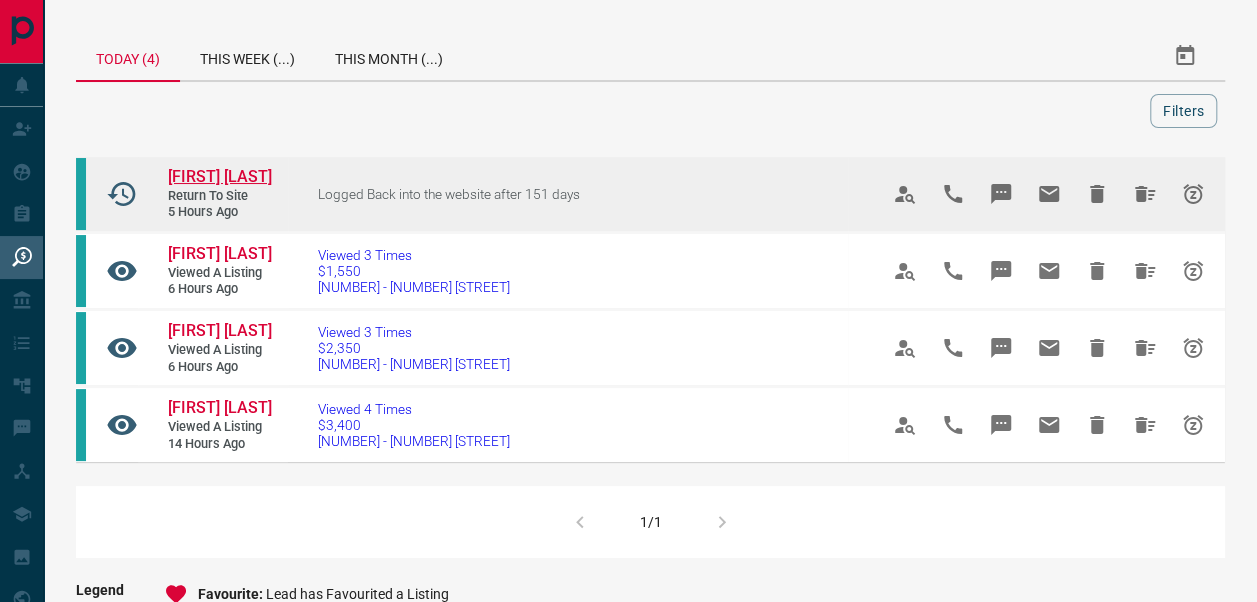 click on "[FIRST] [LAST]" at bounding box center [220, 176] 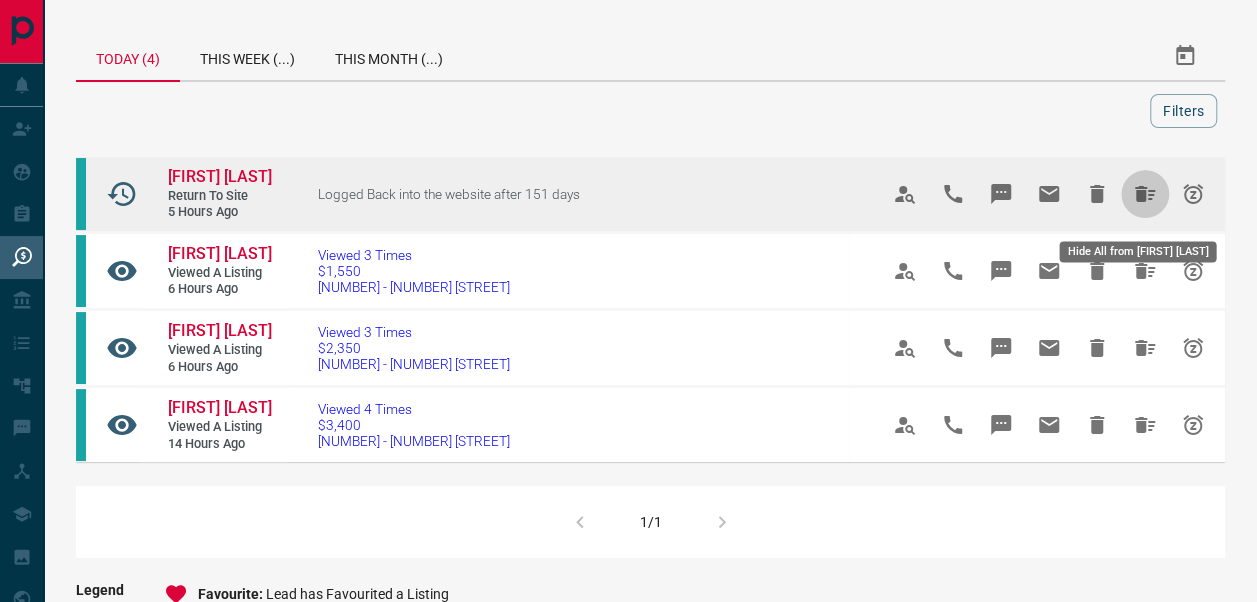 click 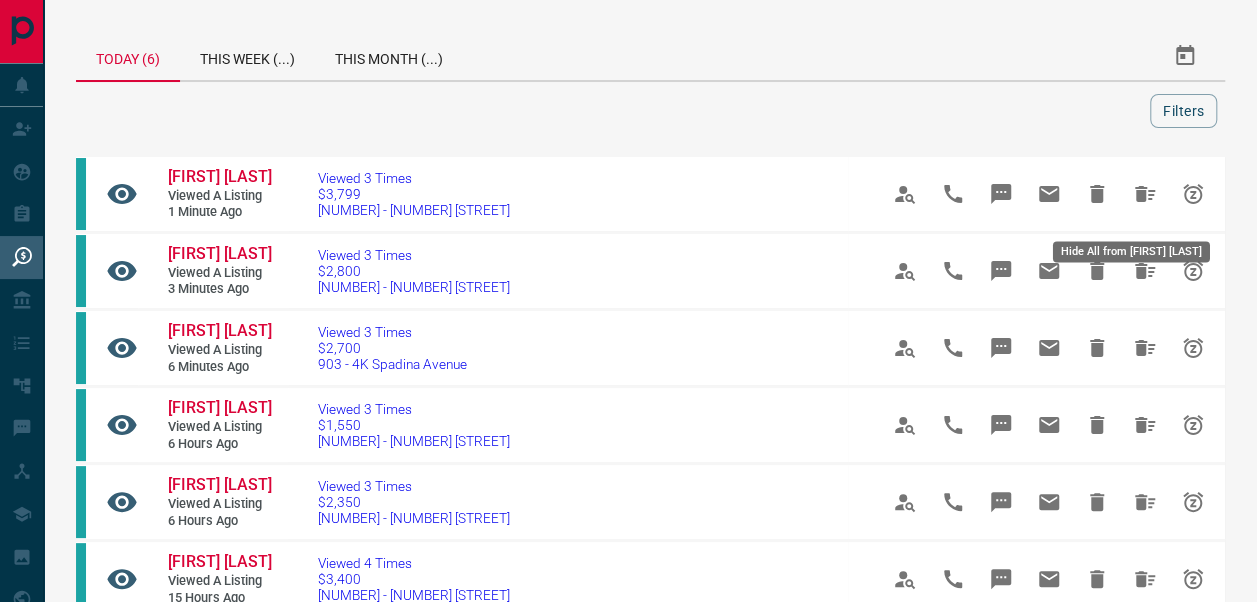 click 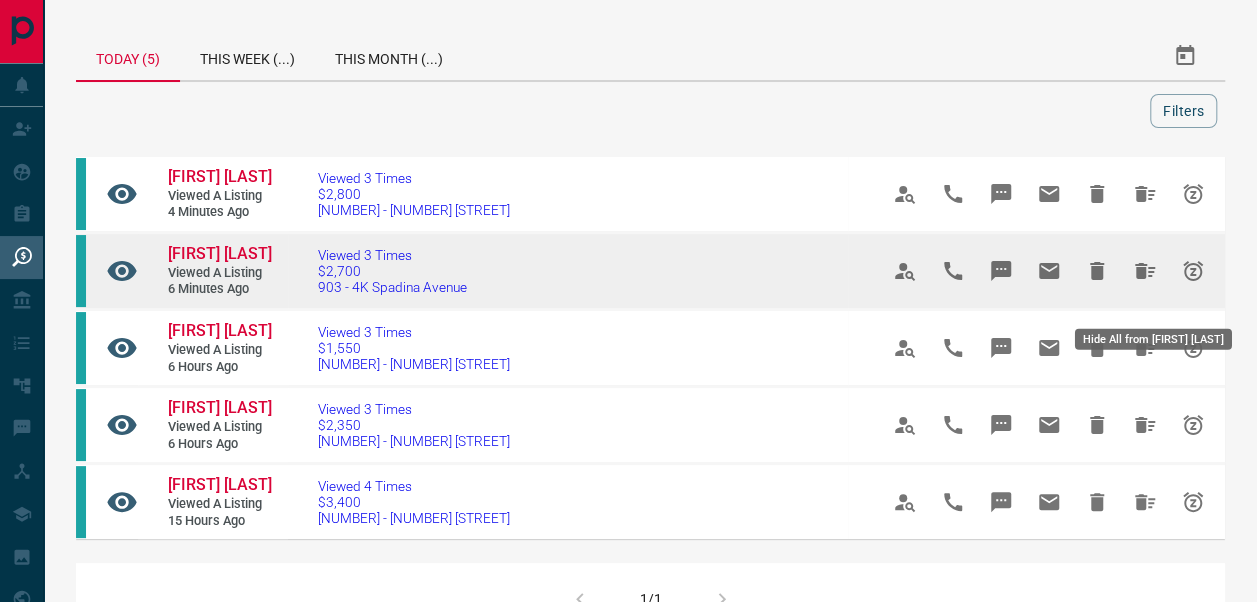 click 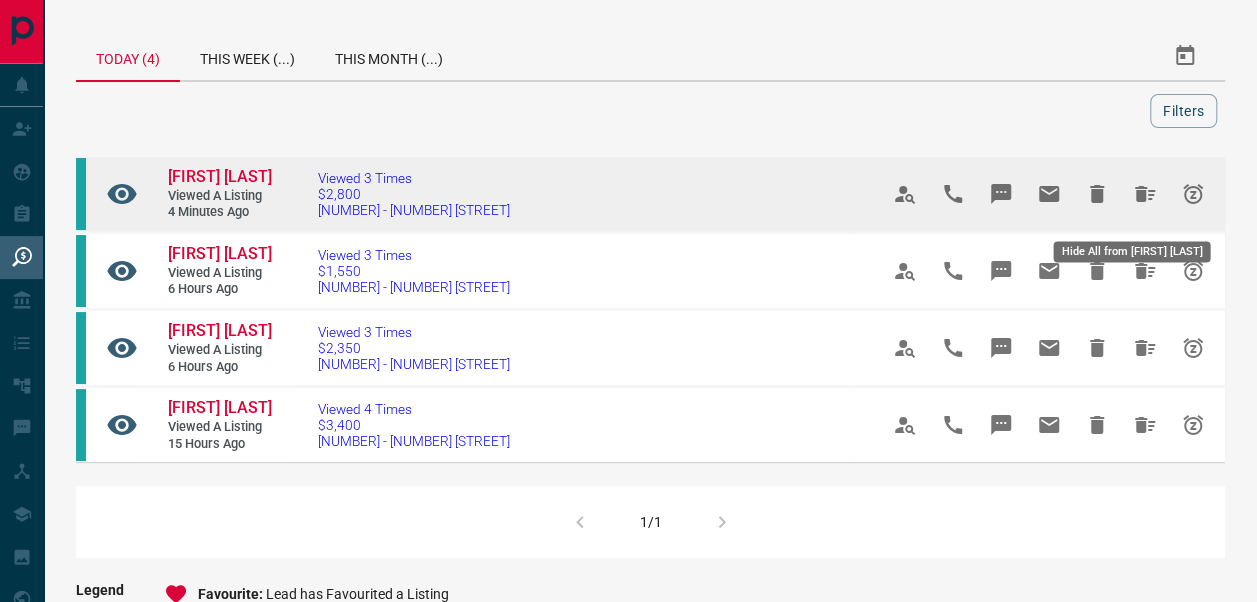 click 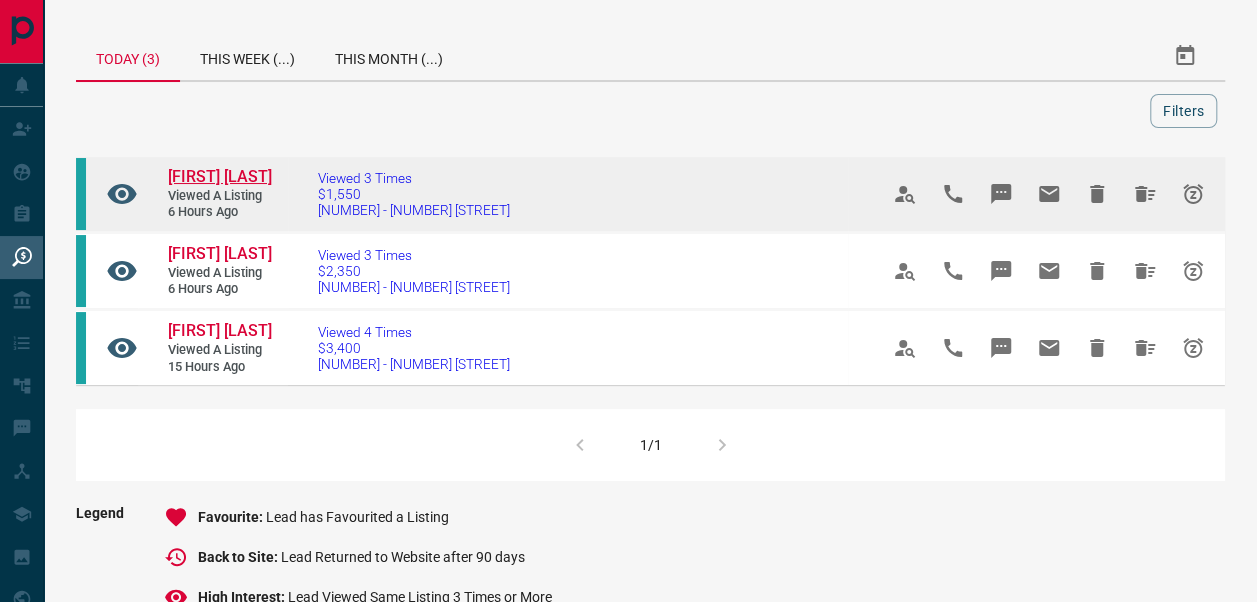 click on "[FIRST] [LAST]" at bounding box center [220, 176] 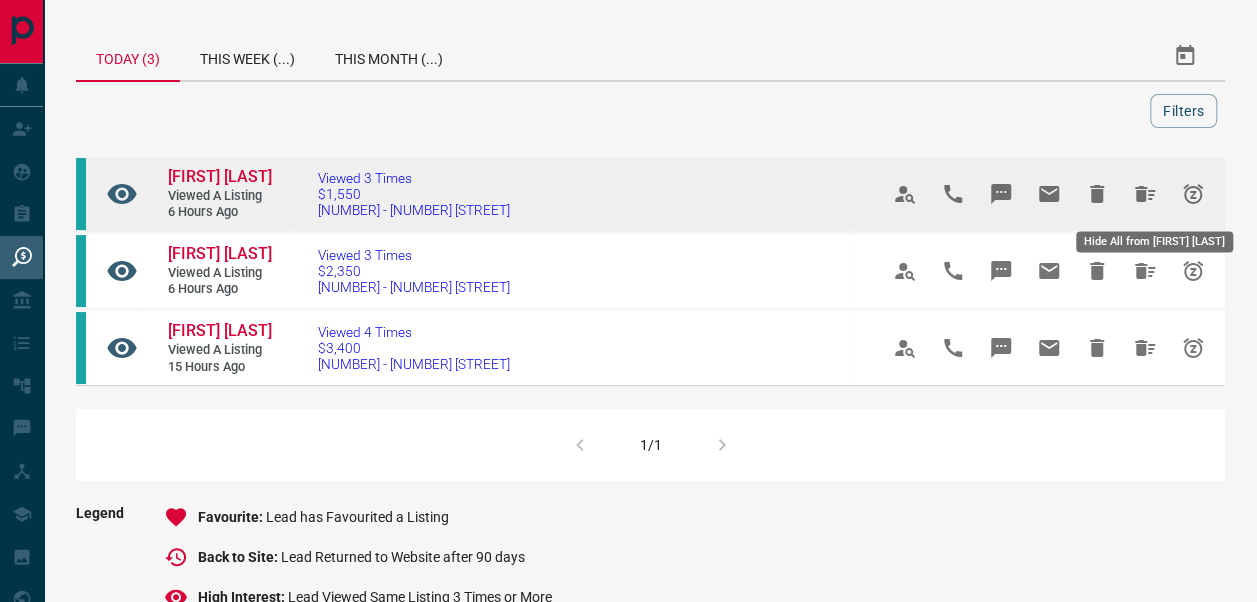 click 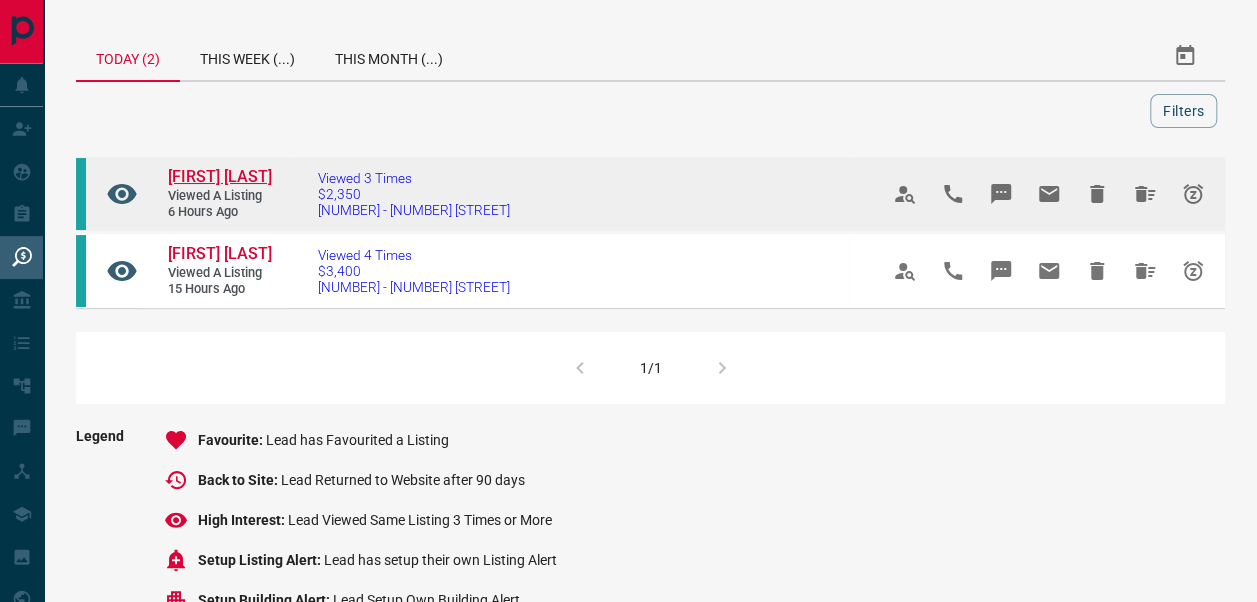 click on "[FIRST] [LAST]" at bounding box center [220, 176] 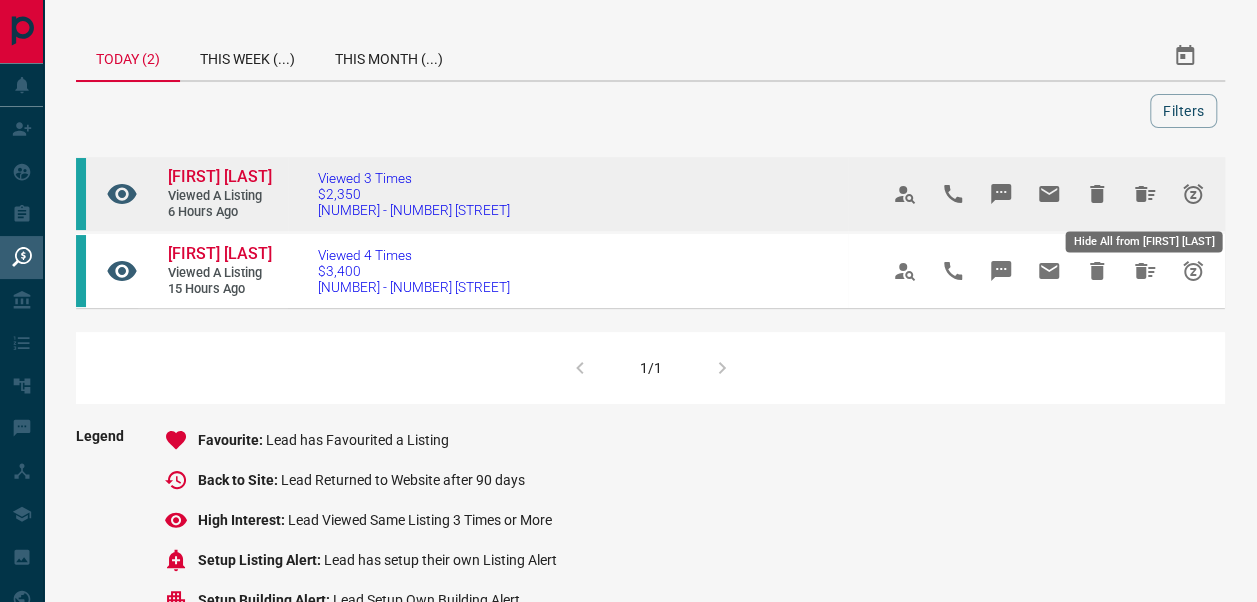 click 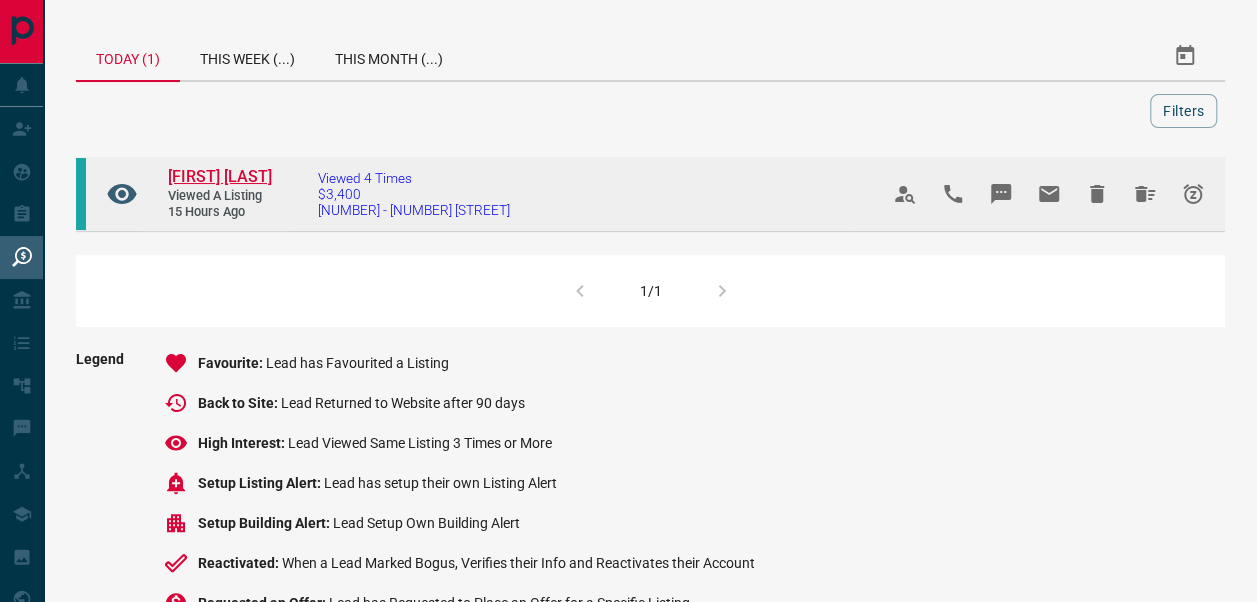 click on "[FIRST] [LAST]" at bounding box center [220, 176] 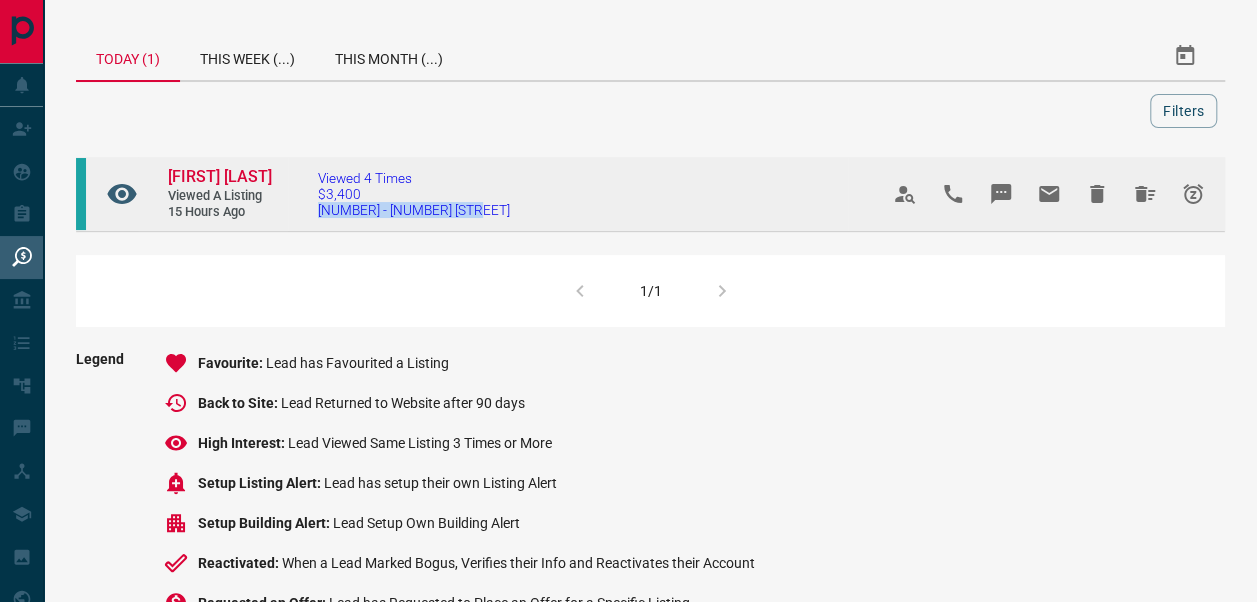 drag, startPoint x: 494, startPoint y: 206, endPoint x: 306, endPoint y: 217, distance: 188.32153 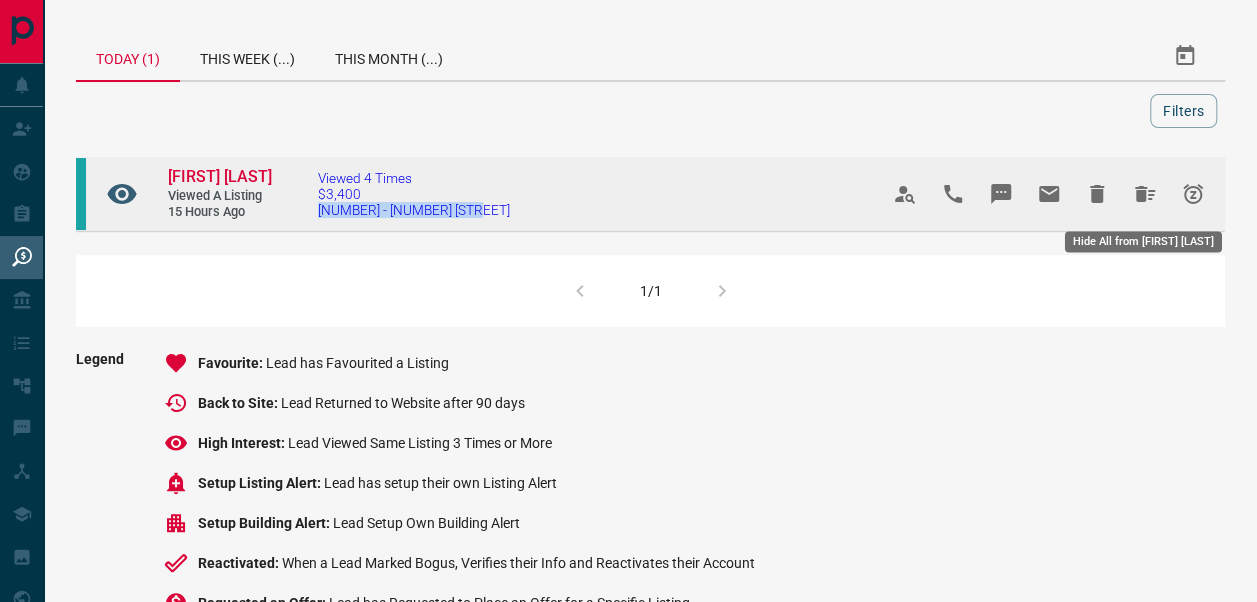 click 